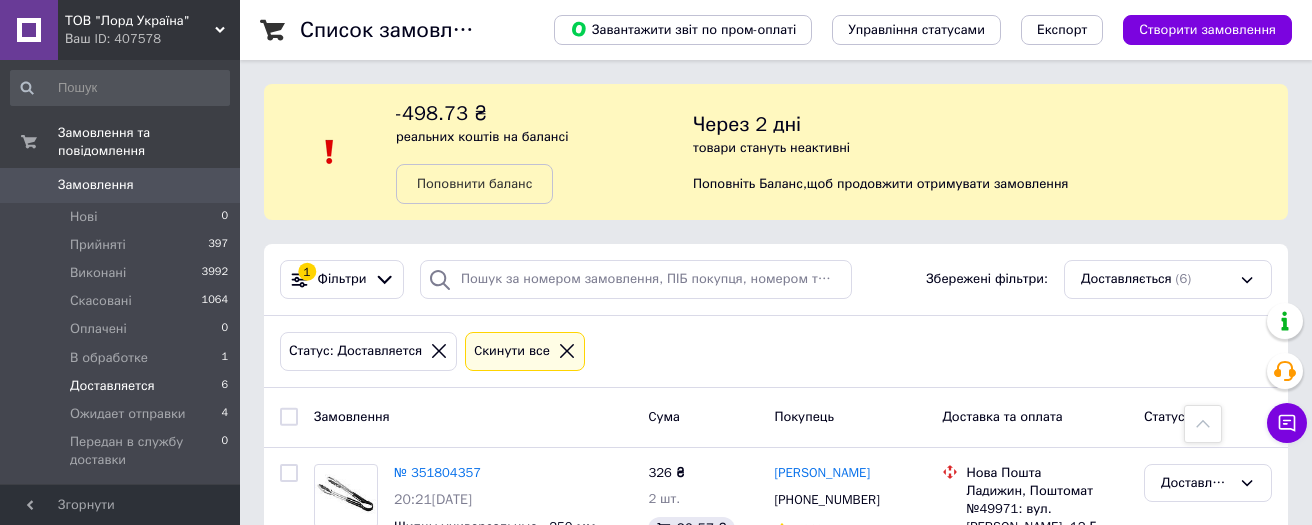 scroll, scrollTop: 1082, scrollLeft: 0, axis: vertical 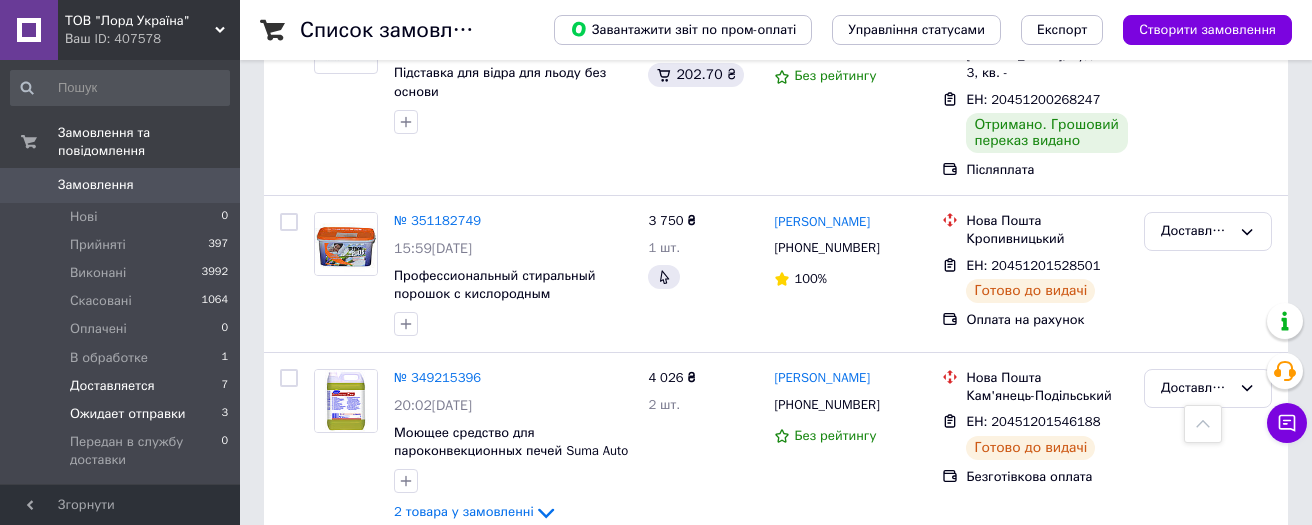 click on "Ожидает отправки" at bounding box center (128, 414) 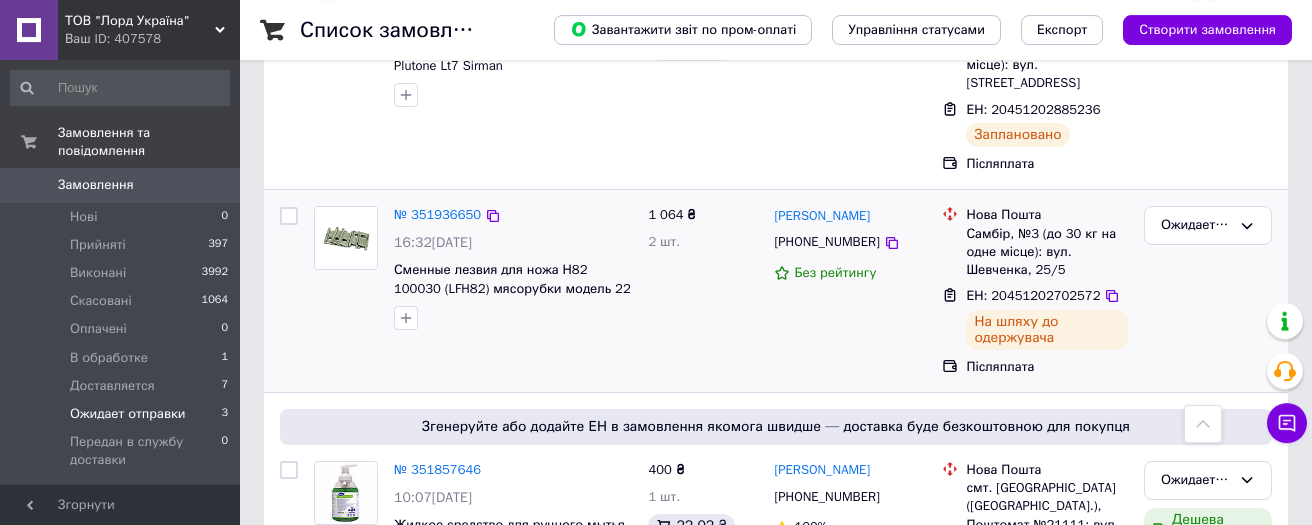 scroll, scrollTop: 366, scrollLeft: 0, axis: vertical 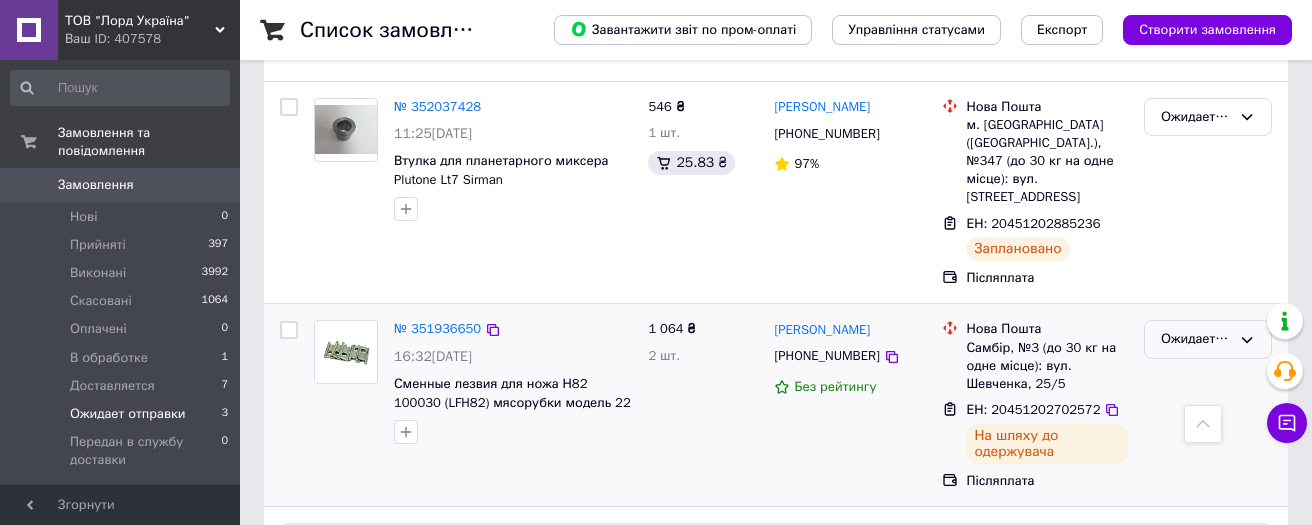 click on "Ожидает отправки" at bounding box center (1196, 339) 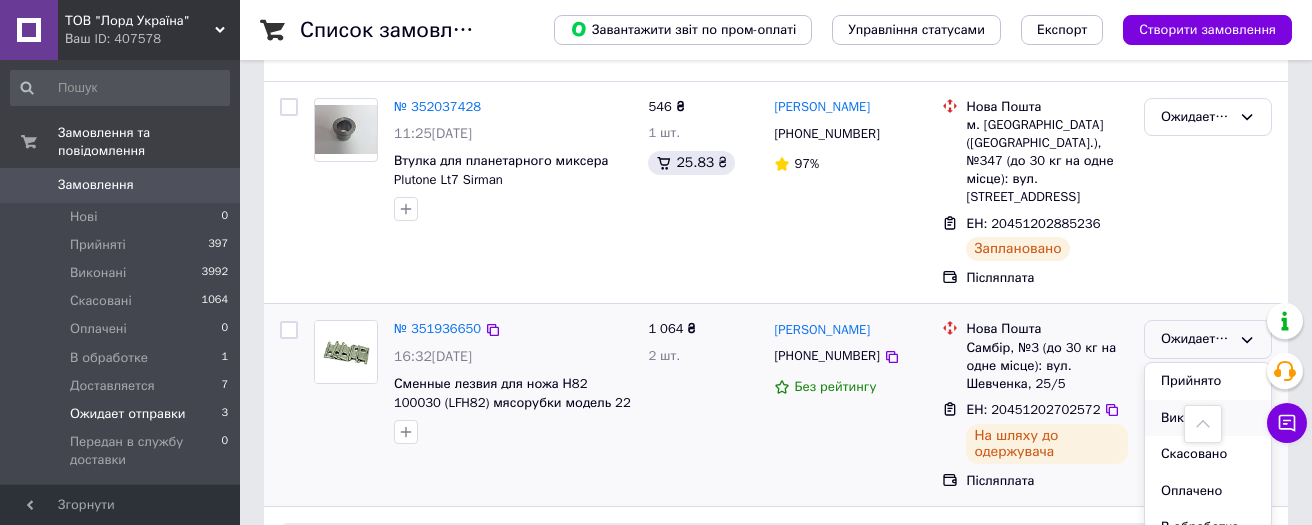 scroll, scrollTop: 86, scrollLeft: 0, axis: vertical 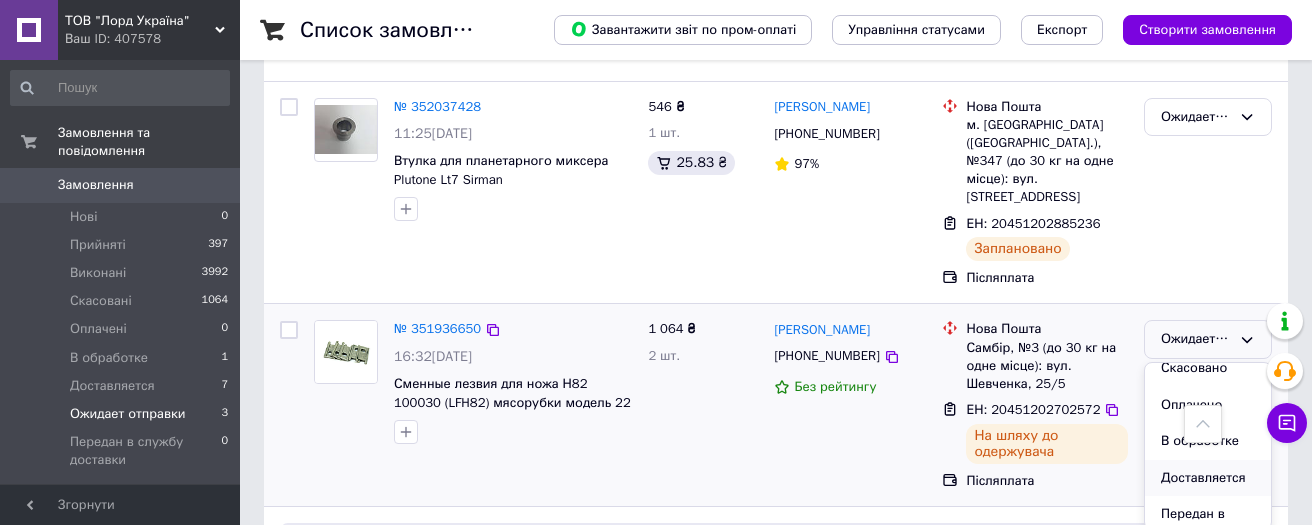 click on "Доставляется" at bounding box center (1208, 478) 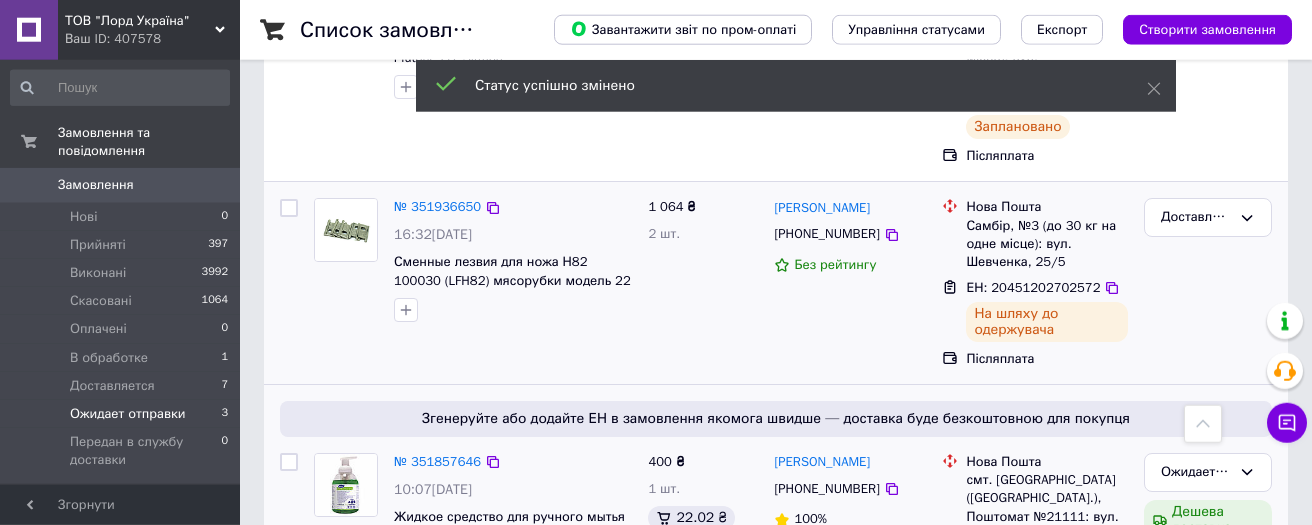 scroll, scrollTop: 579, scrollLeft: 0, axis: vertical 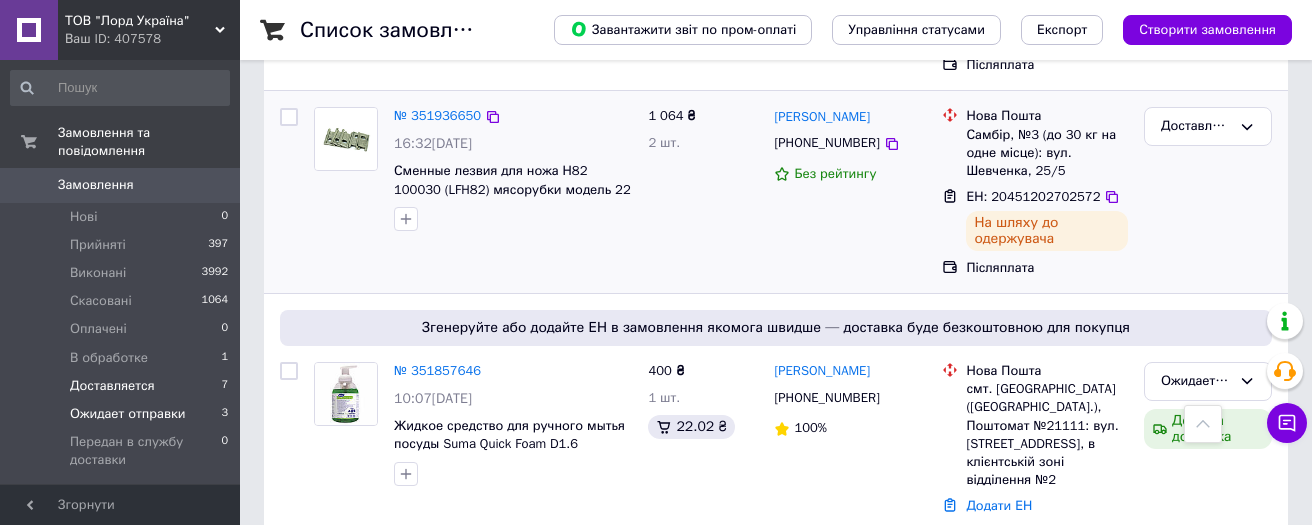 click on "Доставляется" at bounding box center (112, 386) 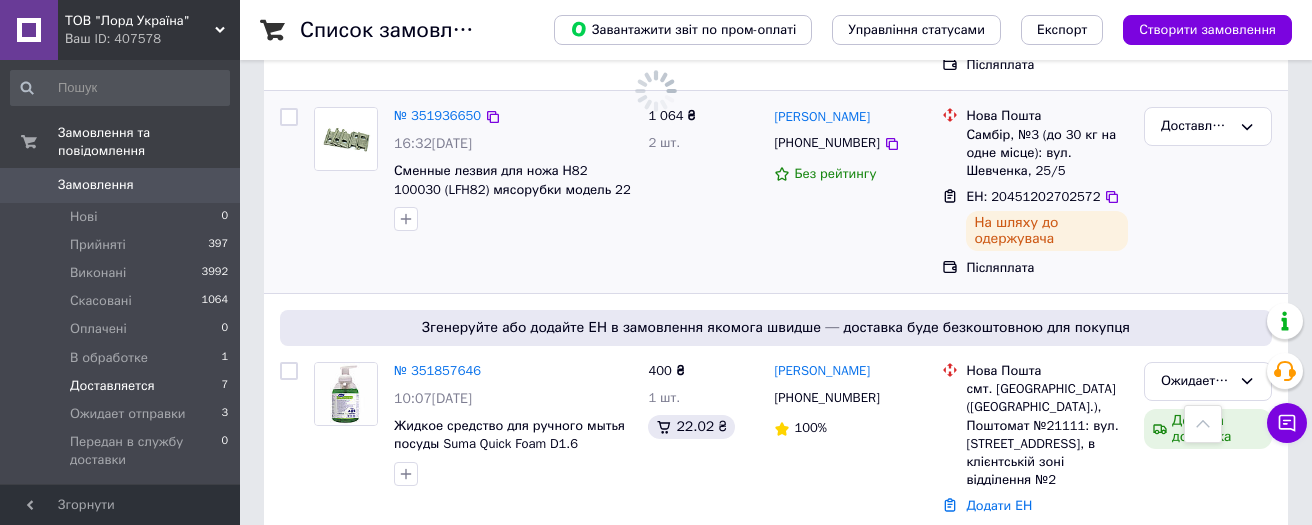 scroll, scrollTop: 0, scrollLeft: 0, axis: both 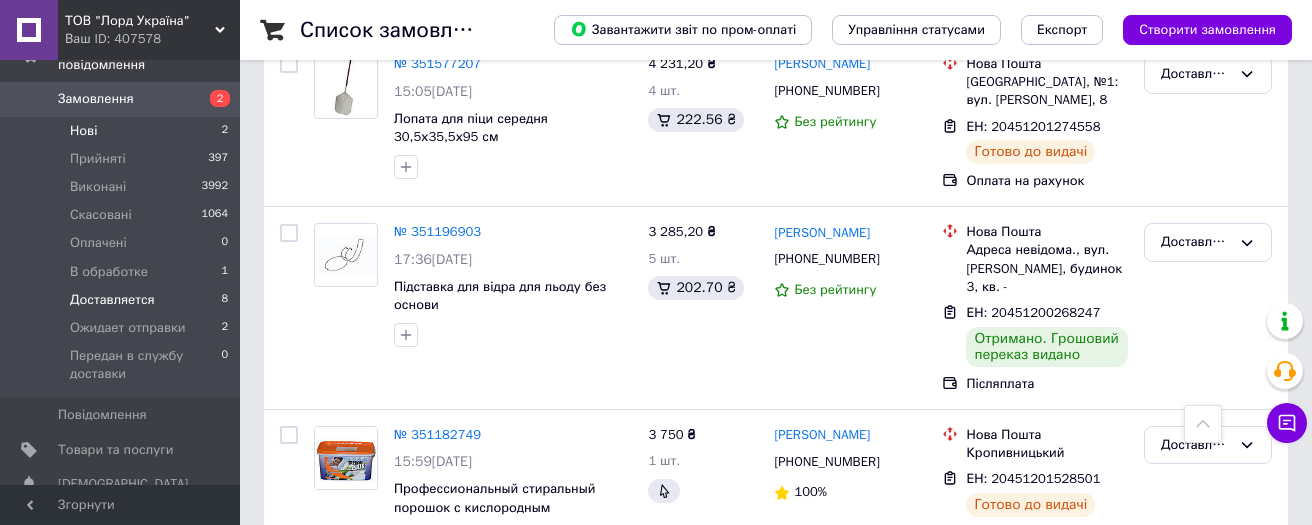 click on "Нові" at bounding box center [83, 131] 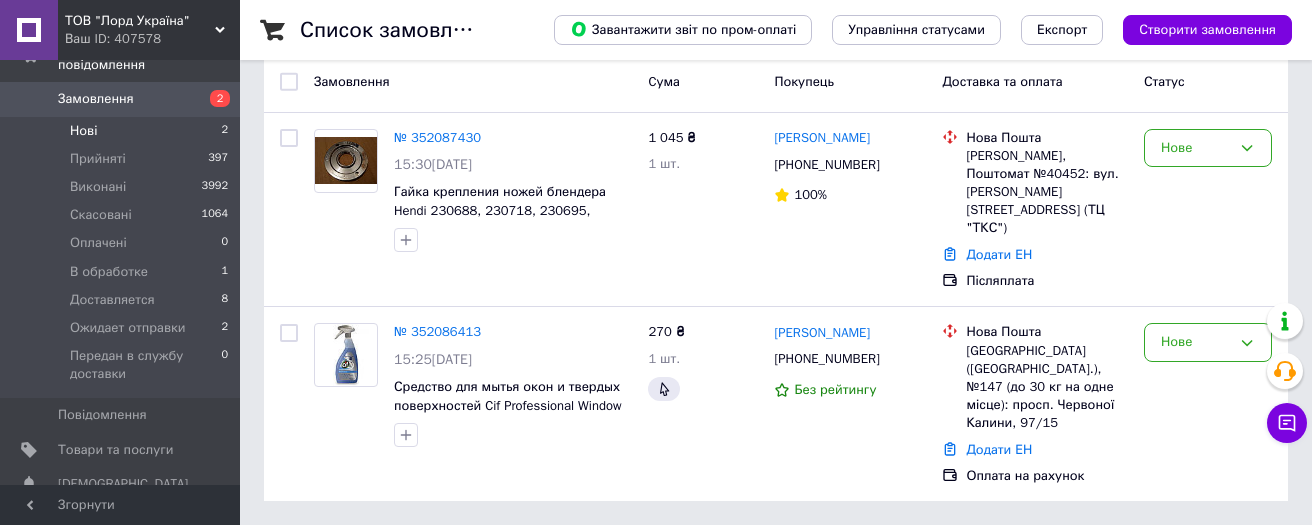 scroll, scrollTop: 0, scrollLeft: 0, axis: both 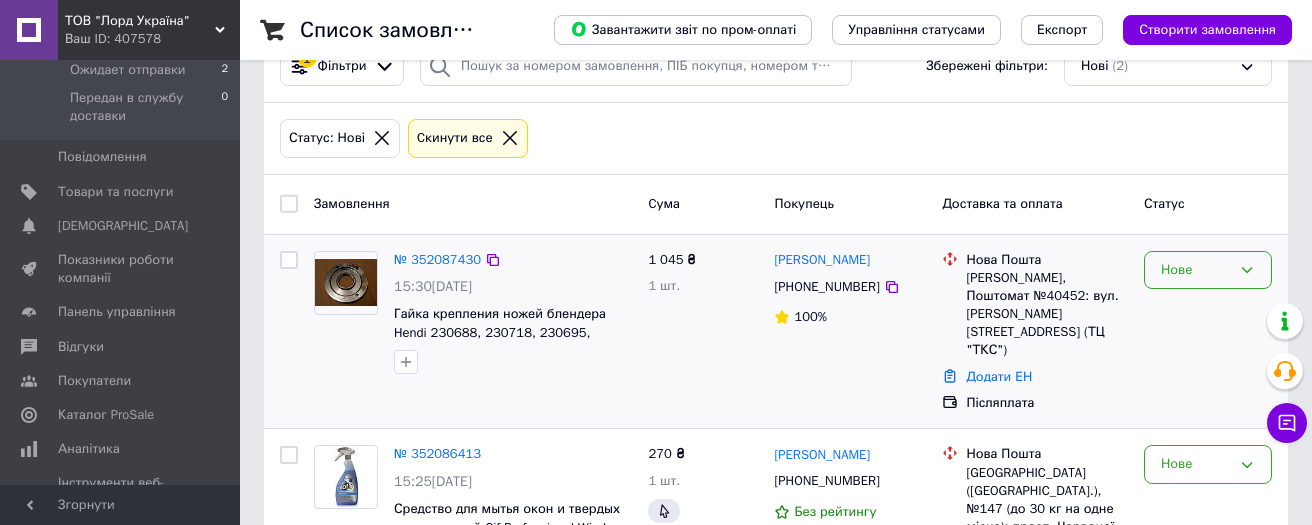 click 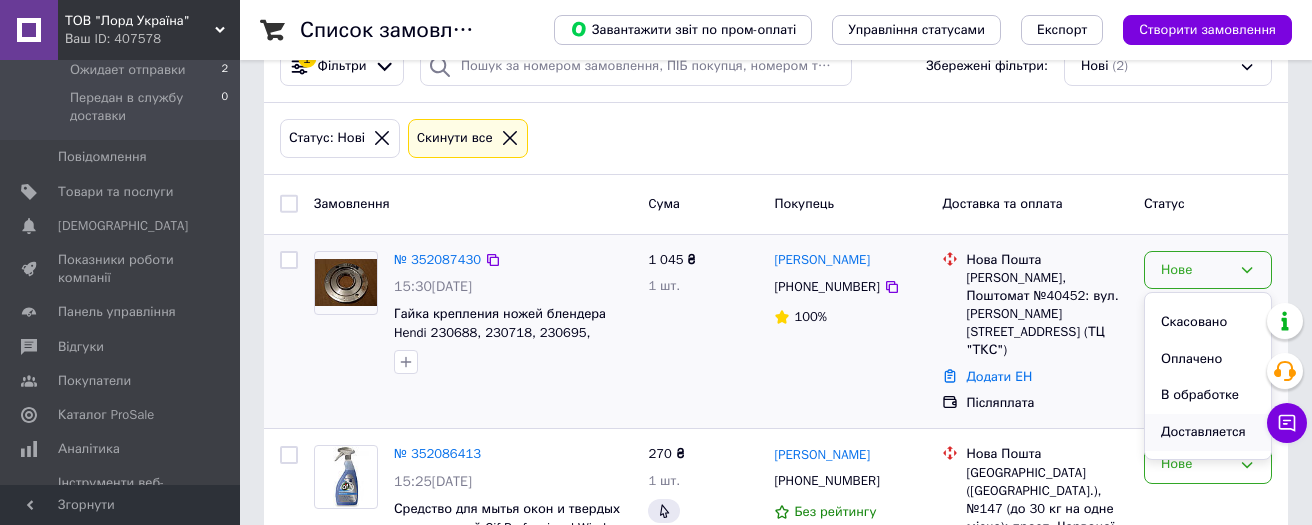 scroll, scrollTop: 86, scrollLeft: 0, axis: vertical 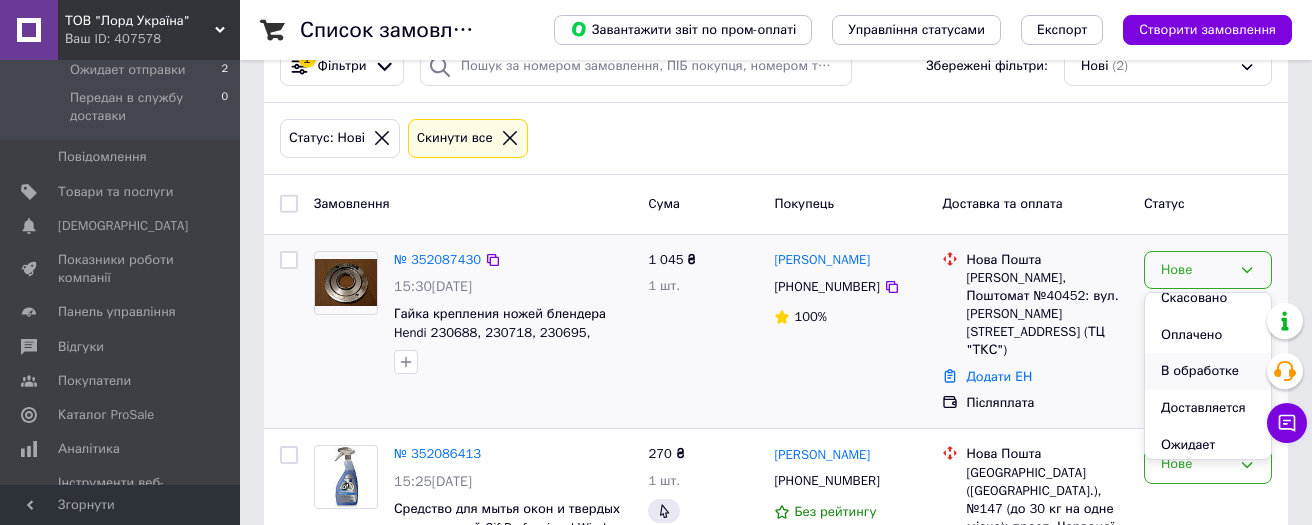 click on "В обработке" at bounding box center [1208, 371] 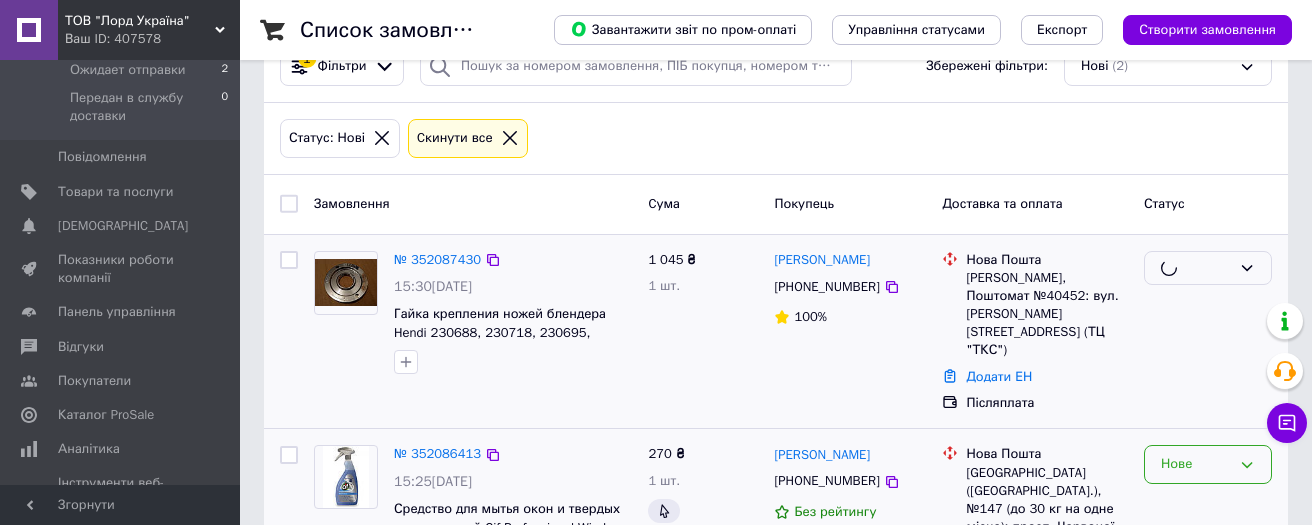click on "Нове" at bounding box center [1196, 464] 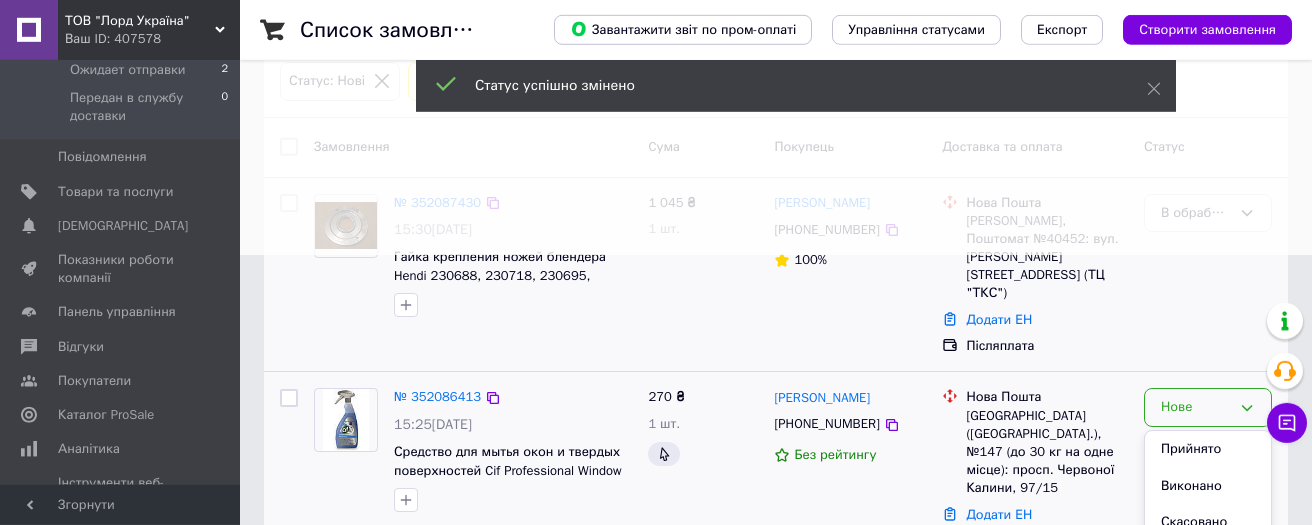 scroll, scrollTop: 303, scrollLeft: 0, axis: vertical 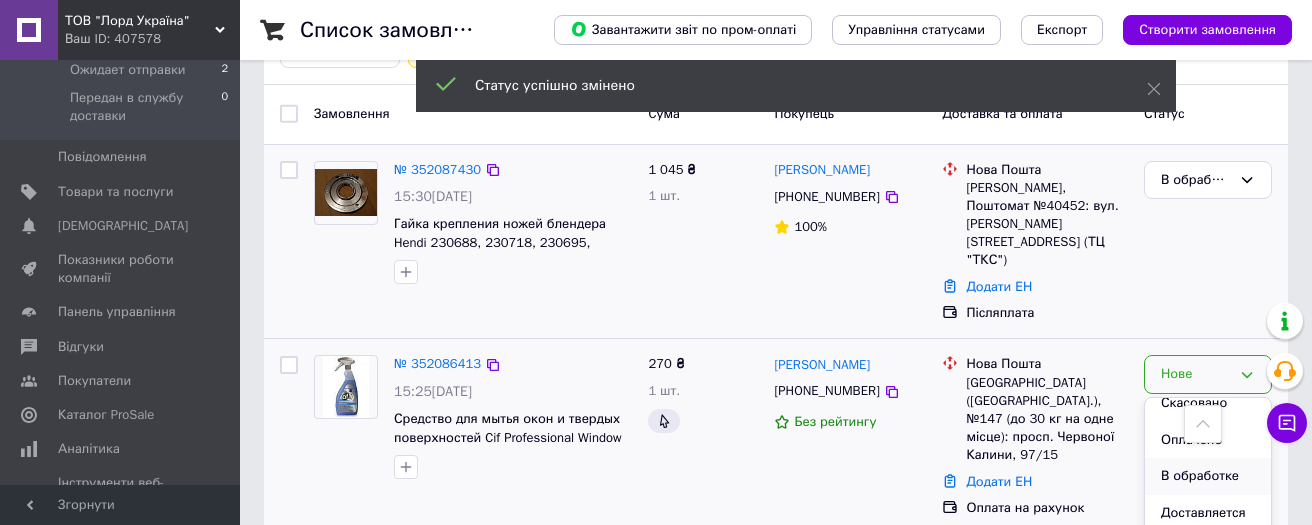 click on "В обработке" at bounding box center [1208, 476] 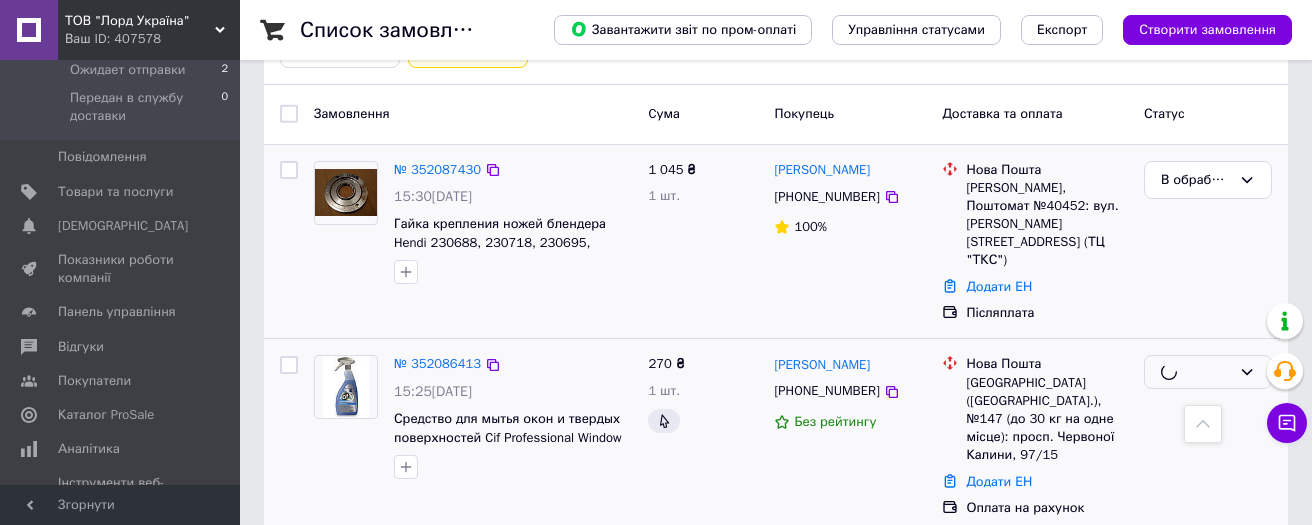 scroll, scrollTop: 278, scrollLeft: 0, axis: vertical 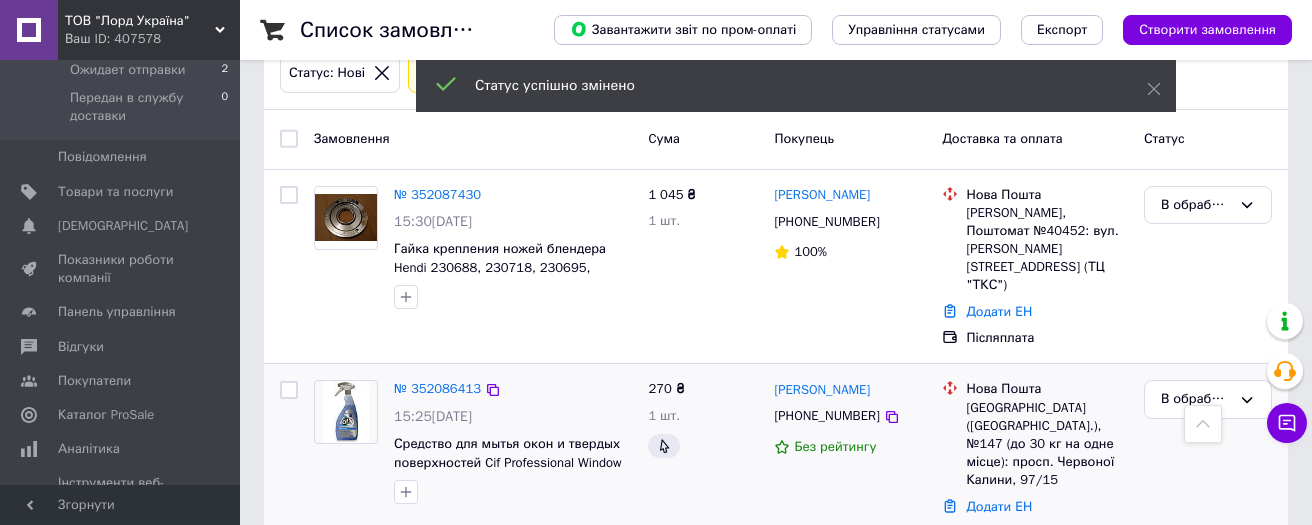click on "№ 352087430" at bounding box center (437, 194) 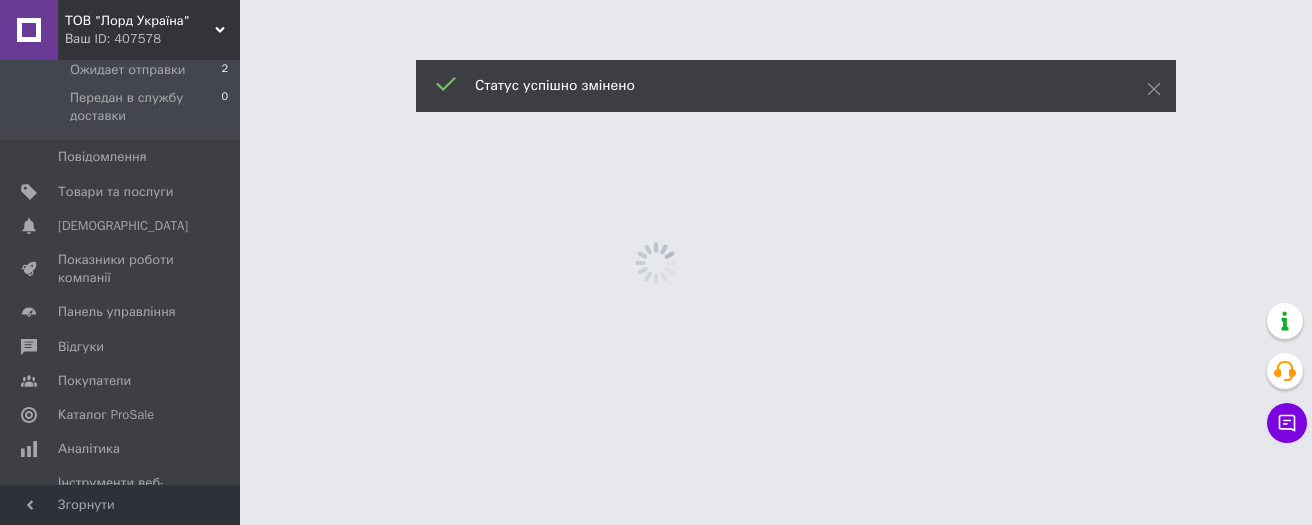 scroll, scrollTop: 0, scrollLeft: 0, axis: both 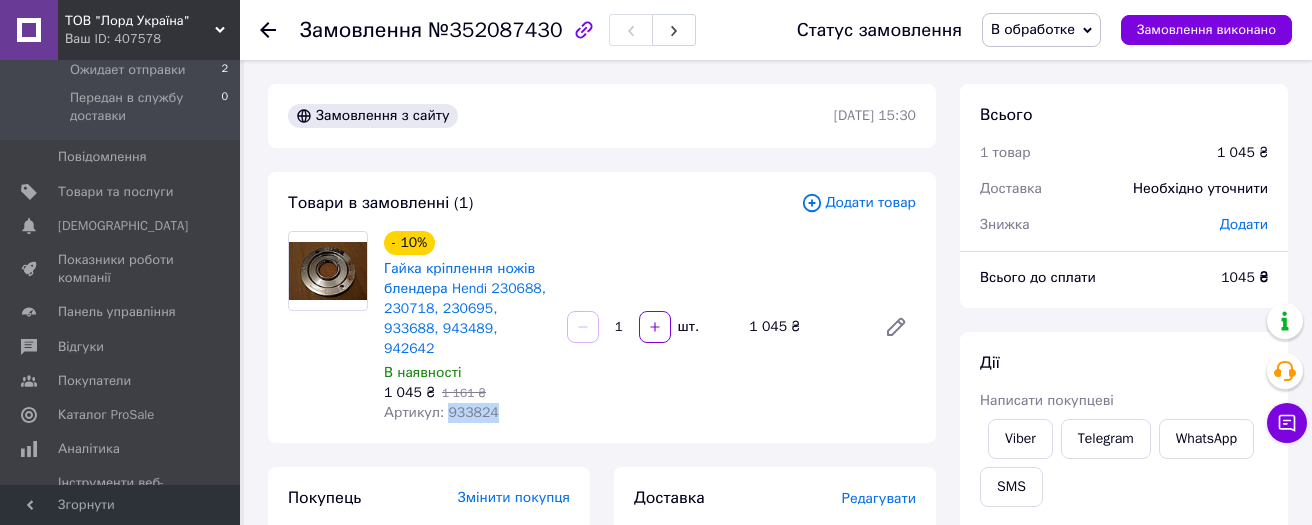 drag, startPoint x: 506, startPoint y: 393, endPoint x: 443, endPoint y: 396, distance: 63.07139 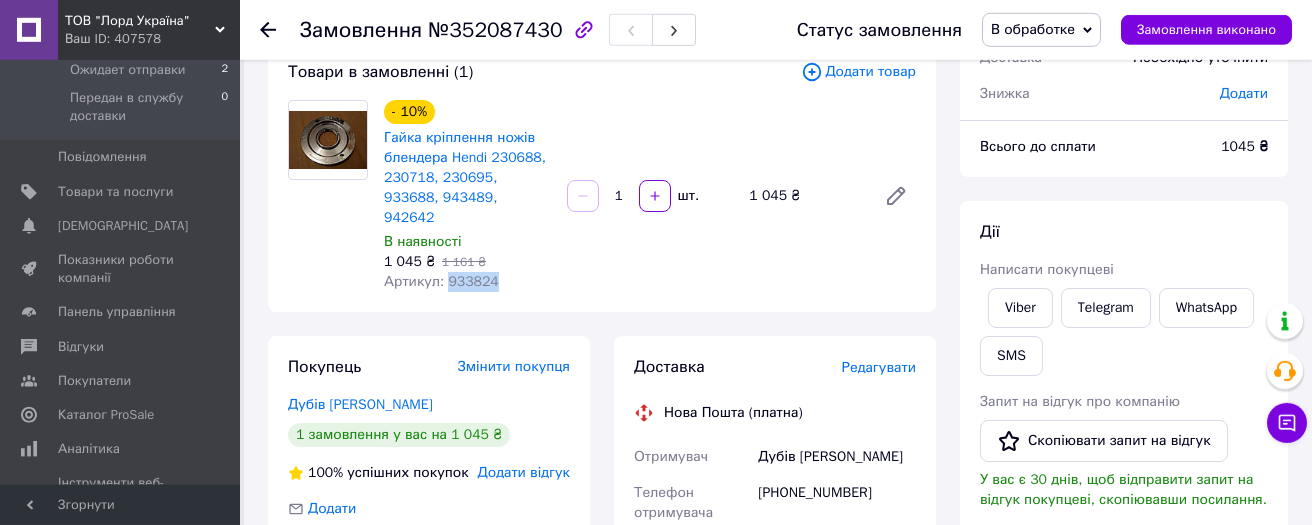 scroll, scrollTop: 213, scrollLeft: 0, axis: vertical 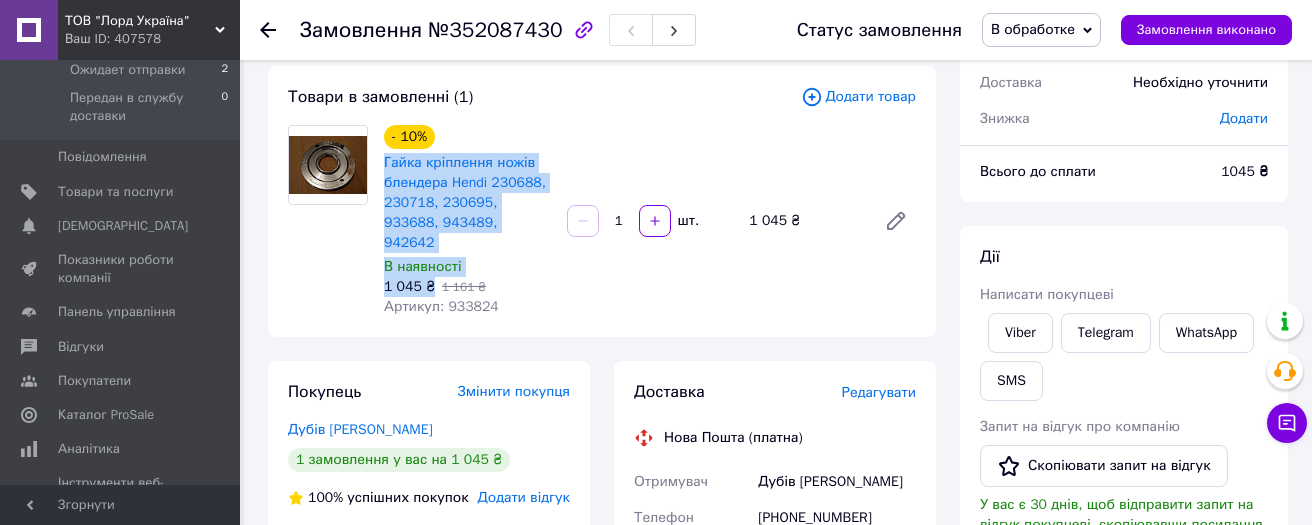 drag, startPoint x: 379, startPoint y: 157, endPoint x: 430, endPoint y: 261, distance: 115.83177 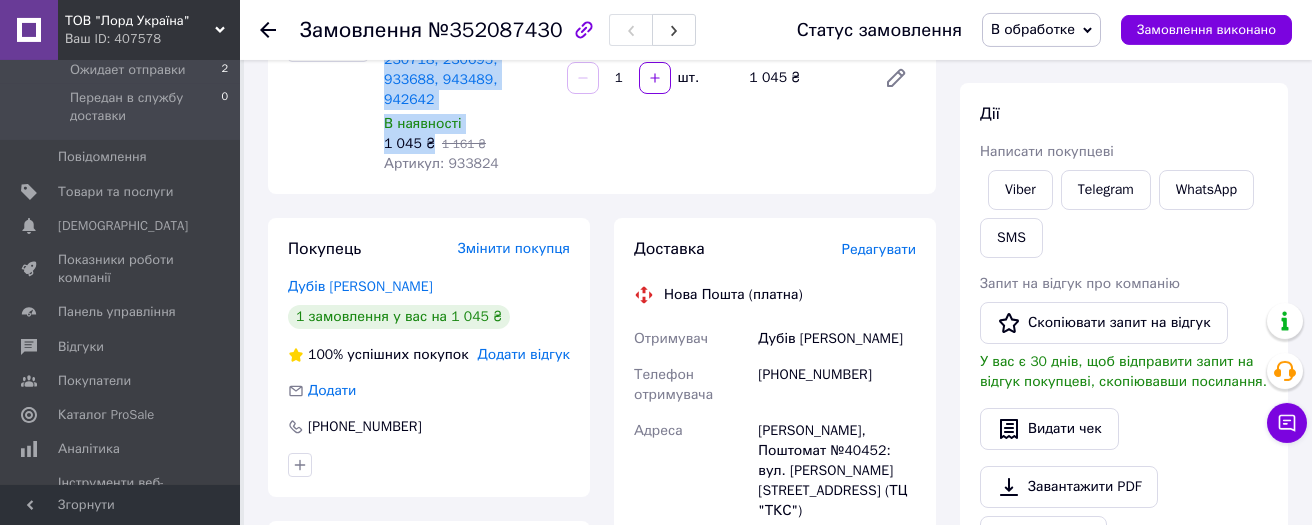 scroll, scrollTop: 319, scrollLeft: 0, axis: vertical 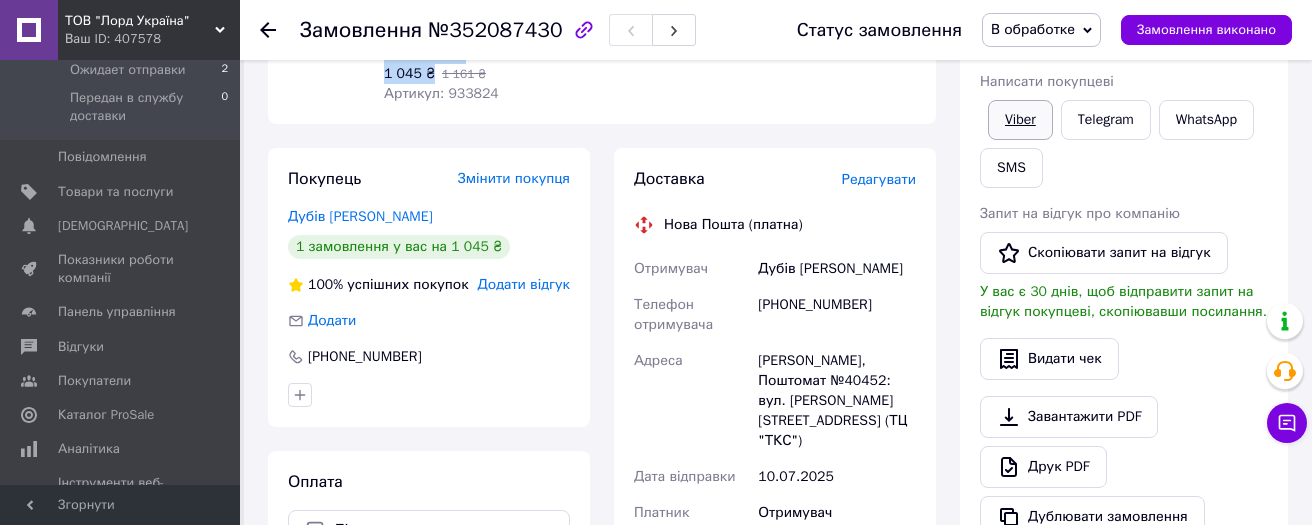 click on "Viber" at bounding box center [1020, 120] 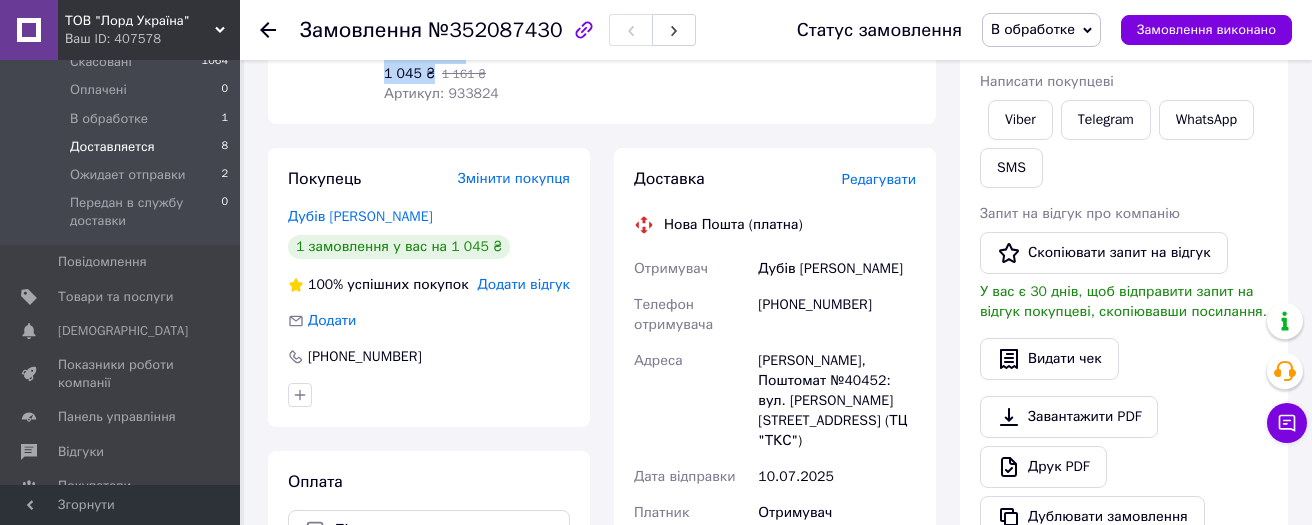 scroll, scrollTop: 172, scrollLeft: 0, axis: vertical 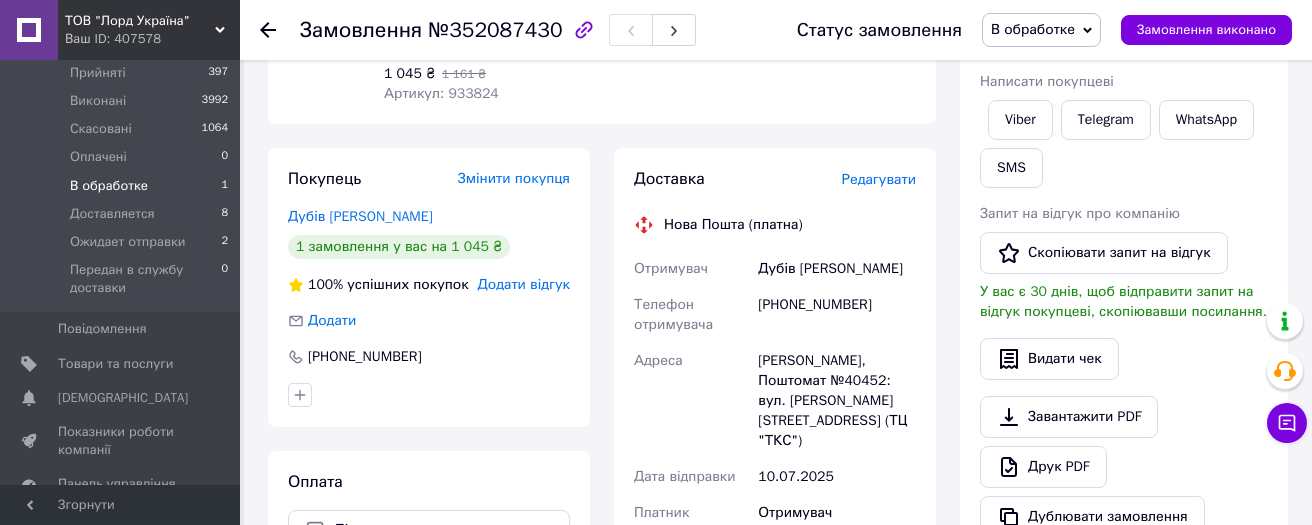 click on "В обработке" at bounding box center (109, 186) 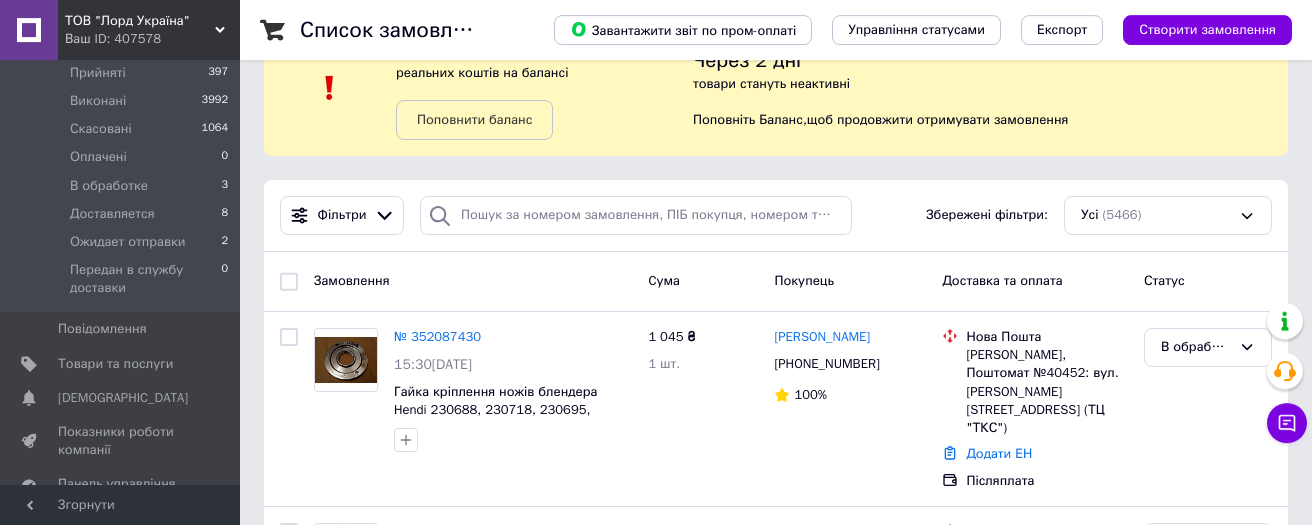 scroll, scrollTop: 319, scrollLeft: 0, axis: vertical 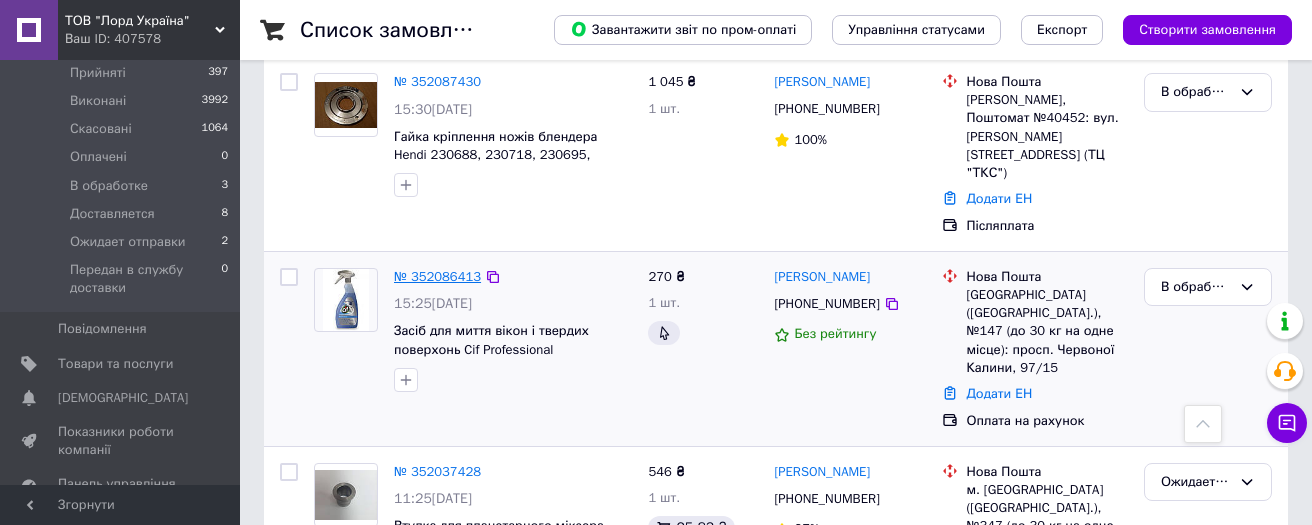 click on "№ 352086413" at bounding box center (437, 276) 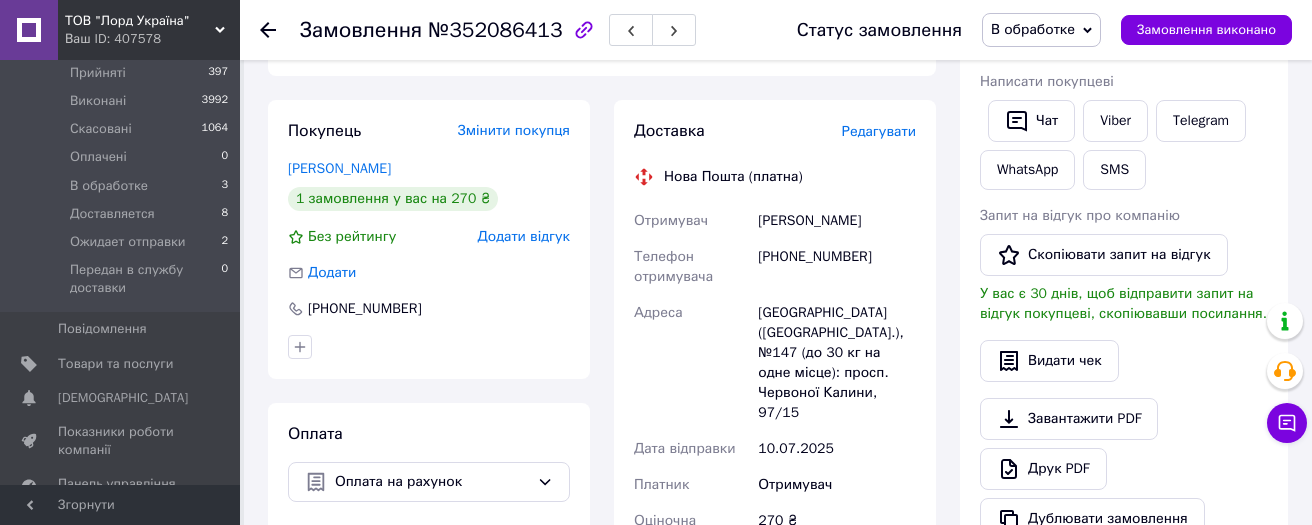 scroll, scrollTop: 106, scrollLeft: 0, axis: vertical 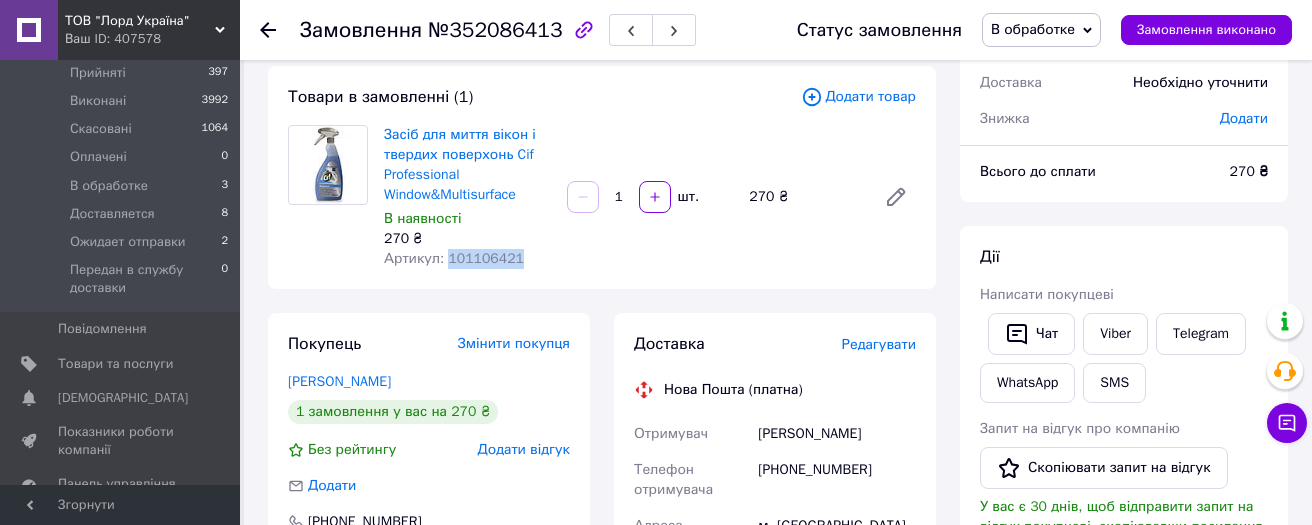 drag, startPoint x: 523, startPoint y: 264, endPoint x: 456, endPoint y: 262, distance: 67.02985 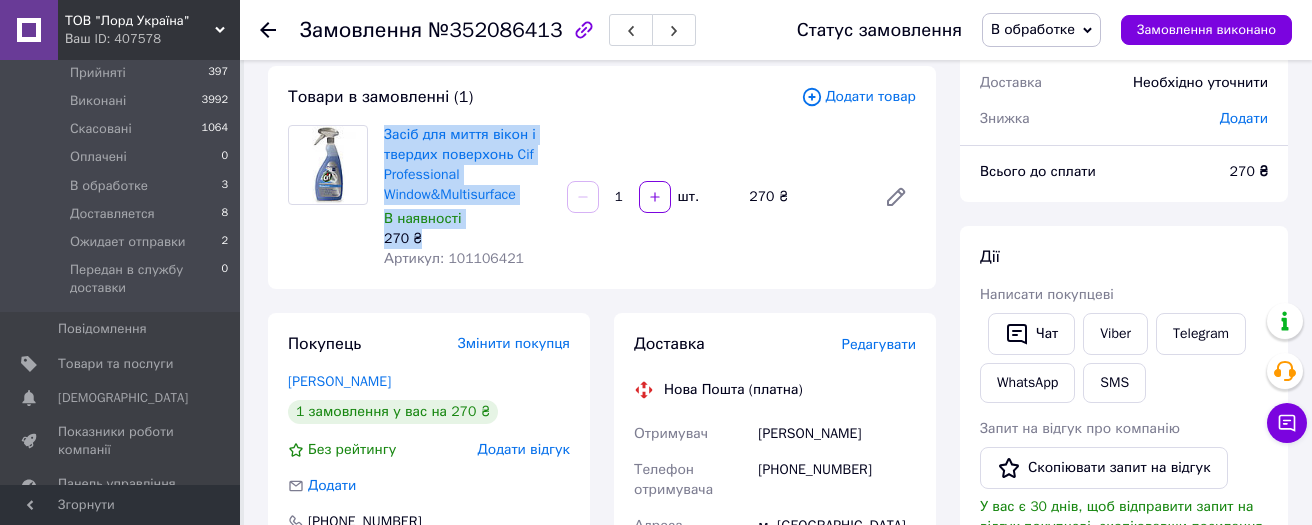 drag, startPoint x: 381, startPoint y: 121, endPoint x: 435, endPoint y: 241, distance: 131.59027 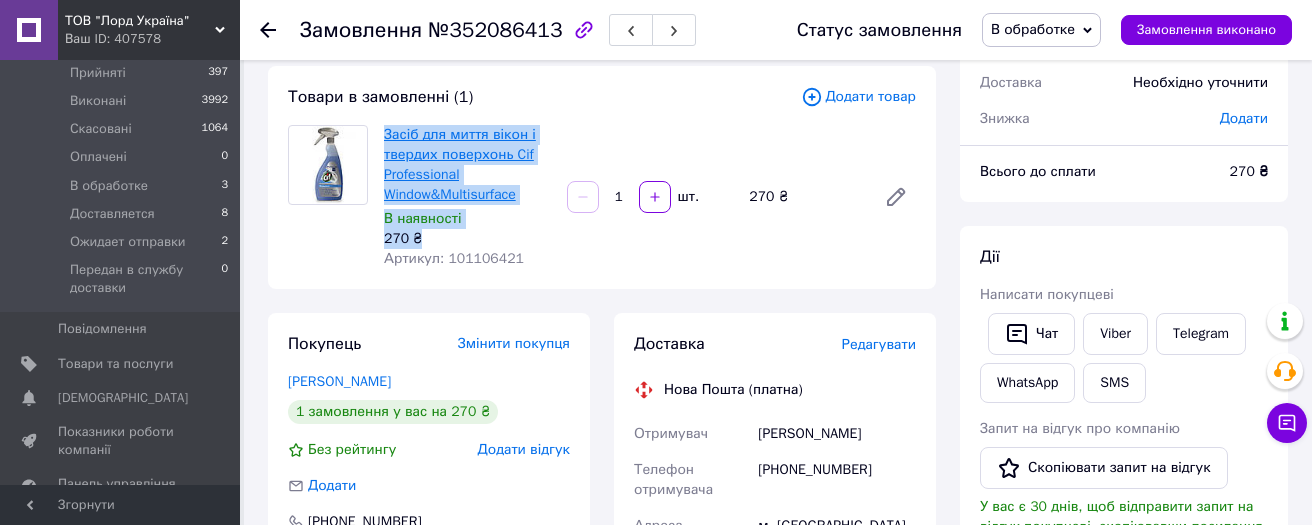 copy on "Засіб для миття вікон і твердих поверхонь Cif Professional Window&Multisurface В наявності 270 ₴" 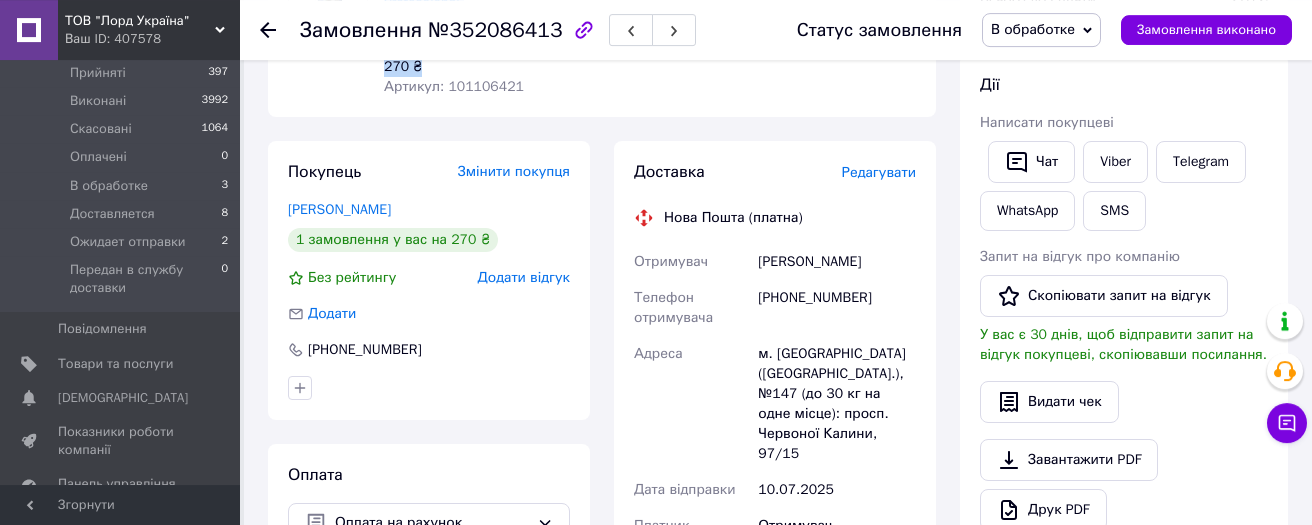 scroll, scrollTop: 319, scrollLeft: 0, axis: vertical 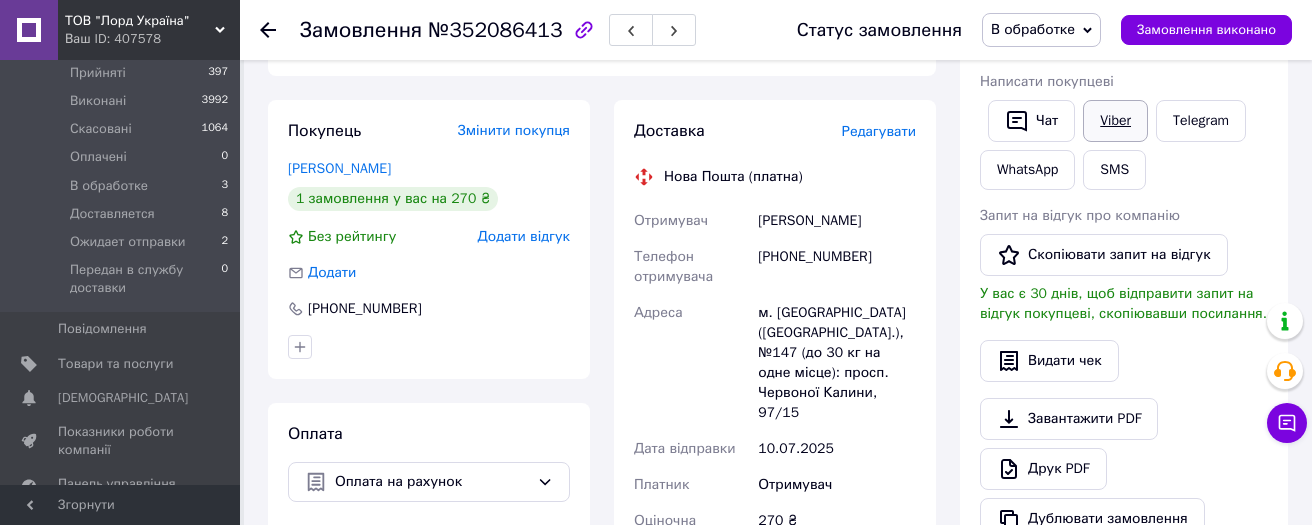 click on "Viber" at bounding box center [1115, 121] 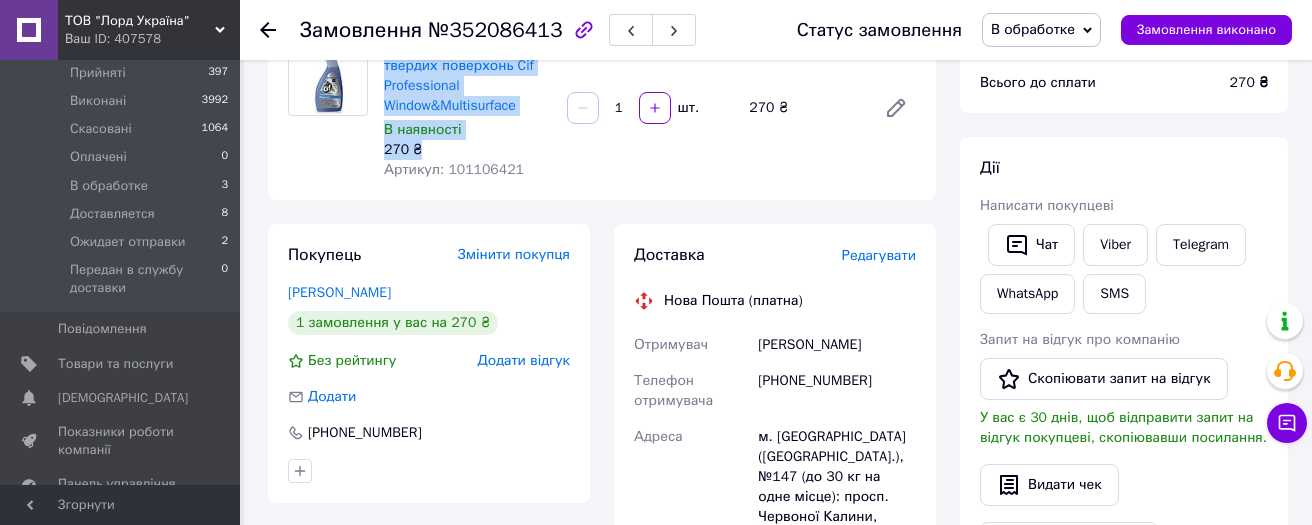 scroll, scrollTop: 106, scrollLeft: 0, axis: vertical 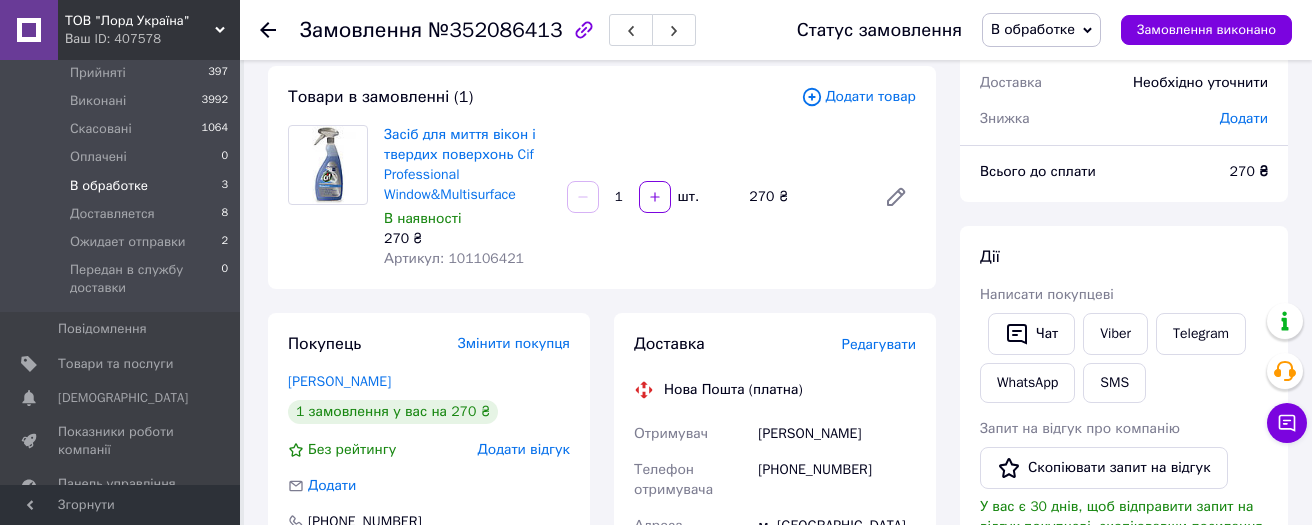 click on "В обработке" at bounding box center [109, 186] 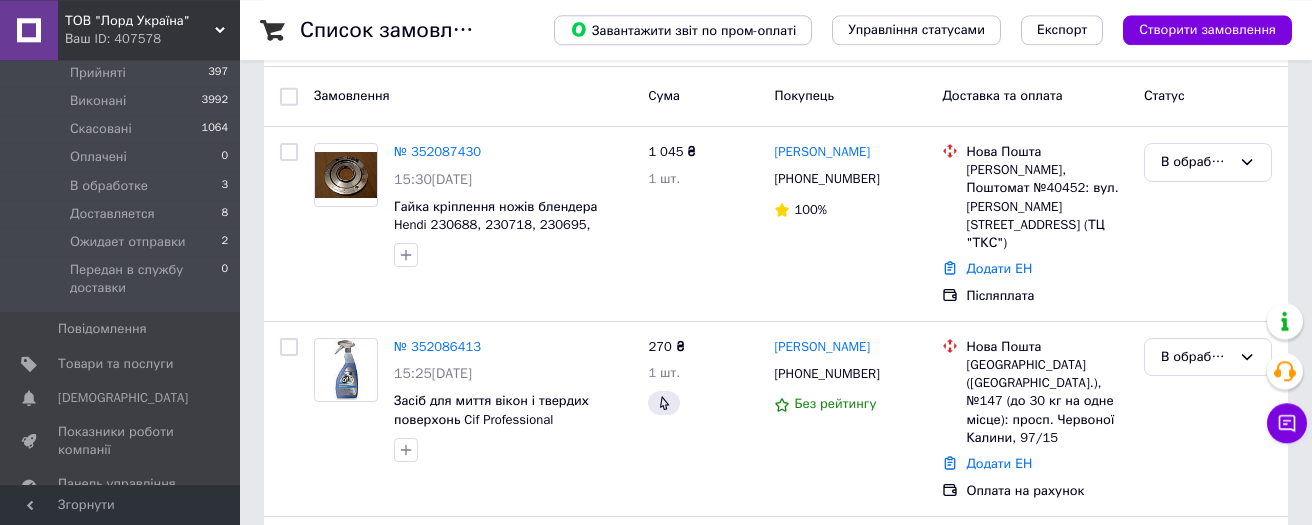 scroll, scrollTop: 319, scrollLeft: 0, axis: vertical 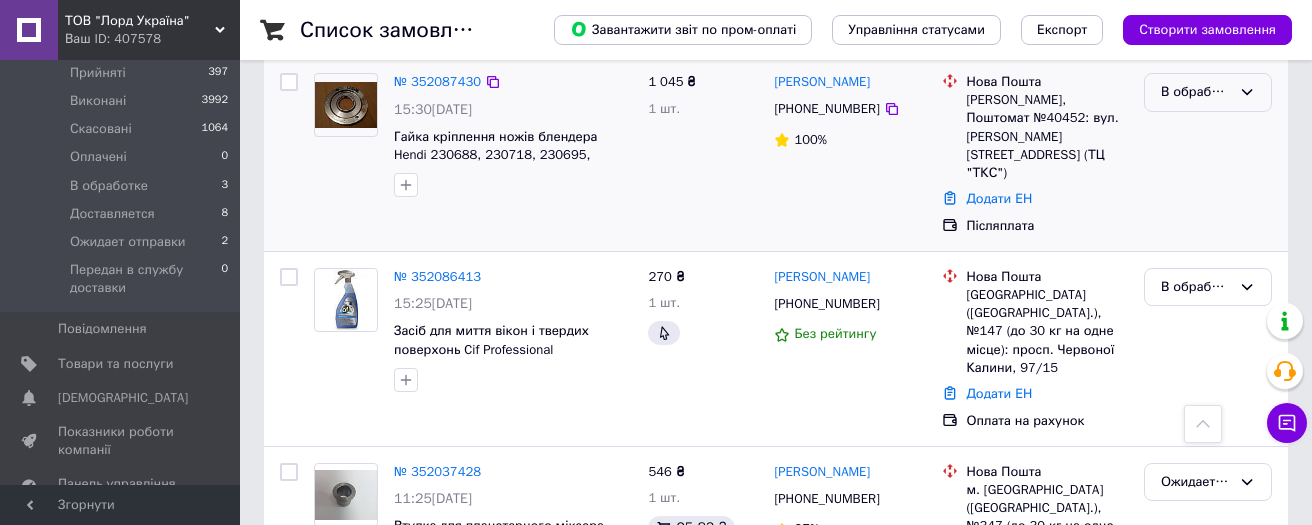 click 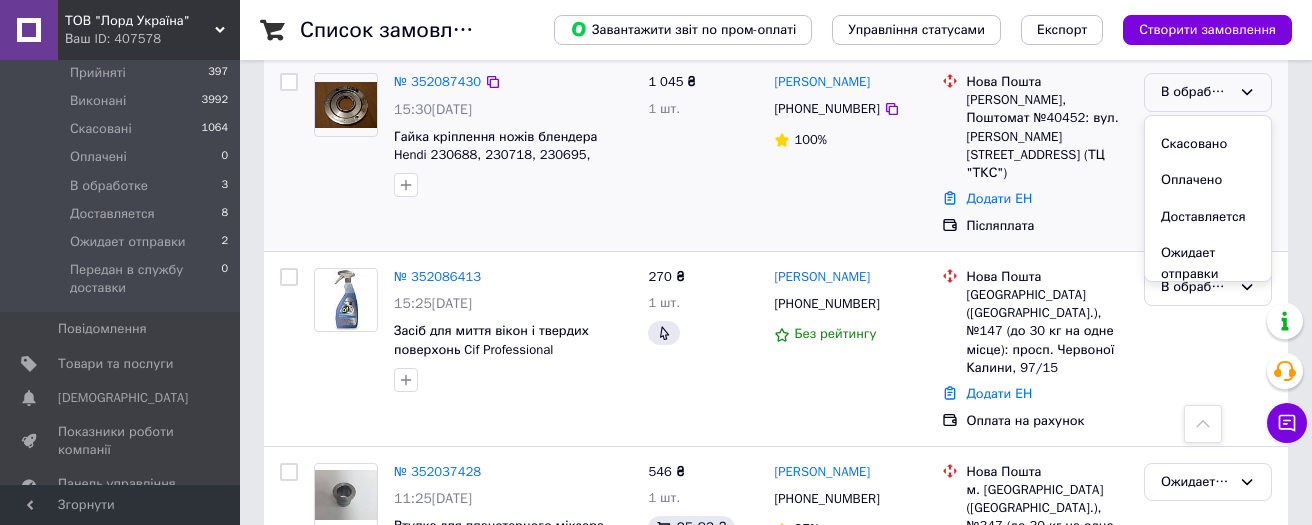 scroll, scrollTop: 86, scrollLeft: 0, axis: vertical 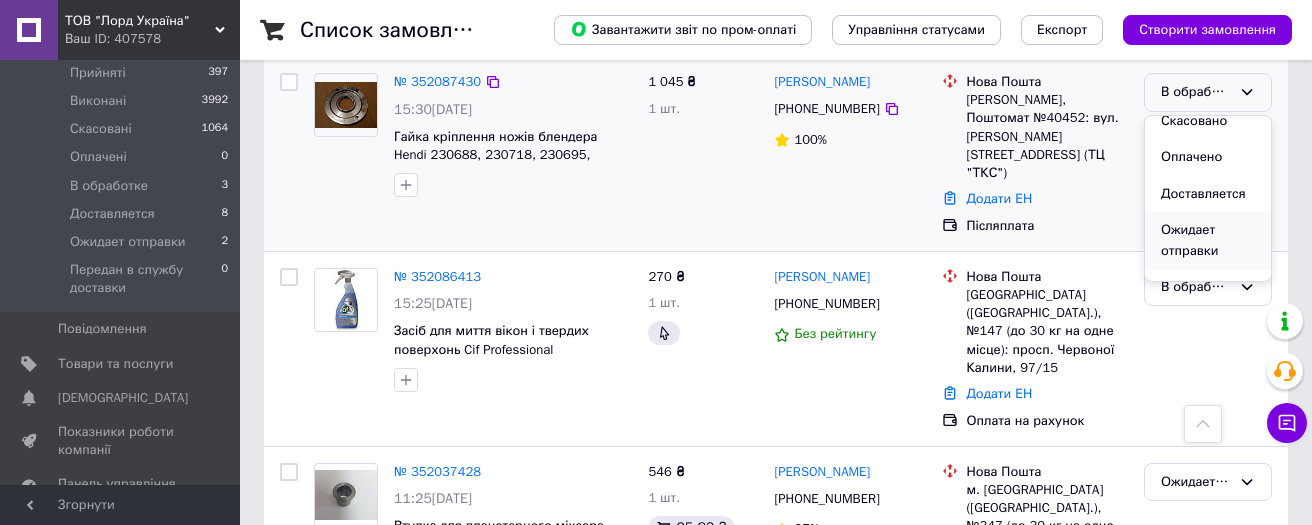 click on "Ожидает отправки" at bounding box center (1208, 240) 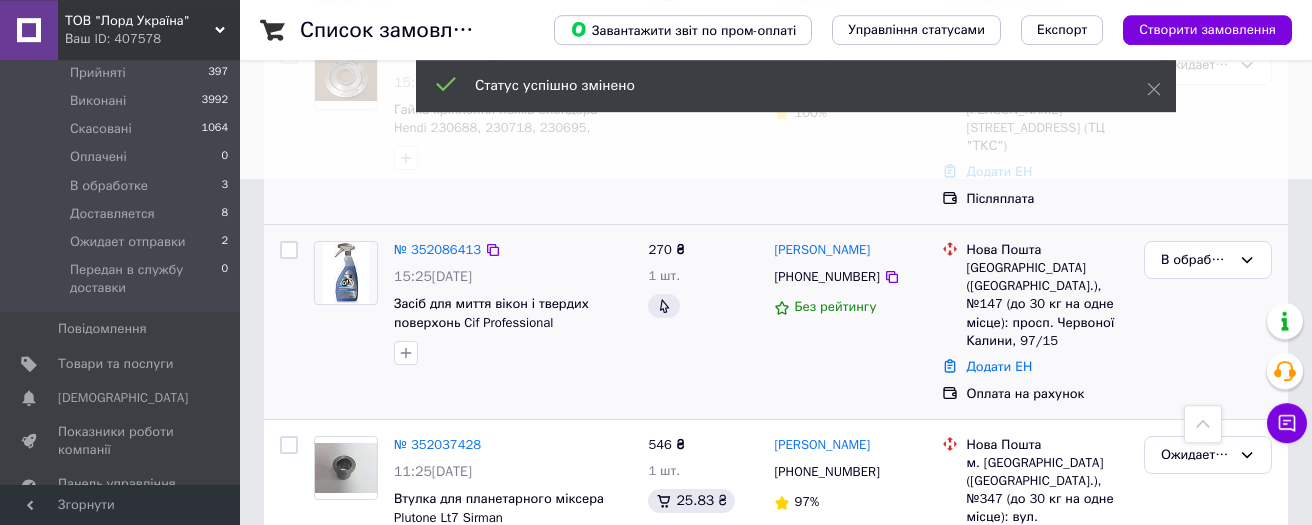 scroll, scrollTop: 426, scrollLeft: 0, axis: vertical 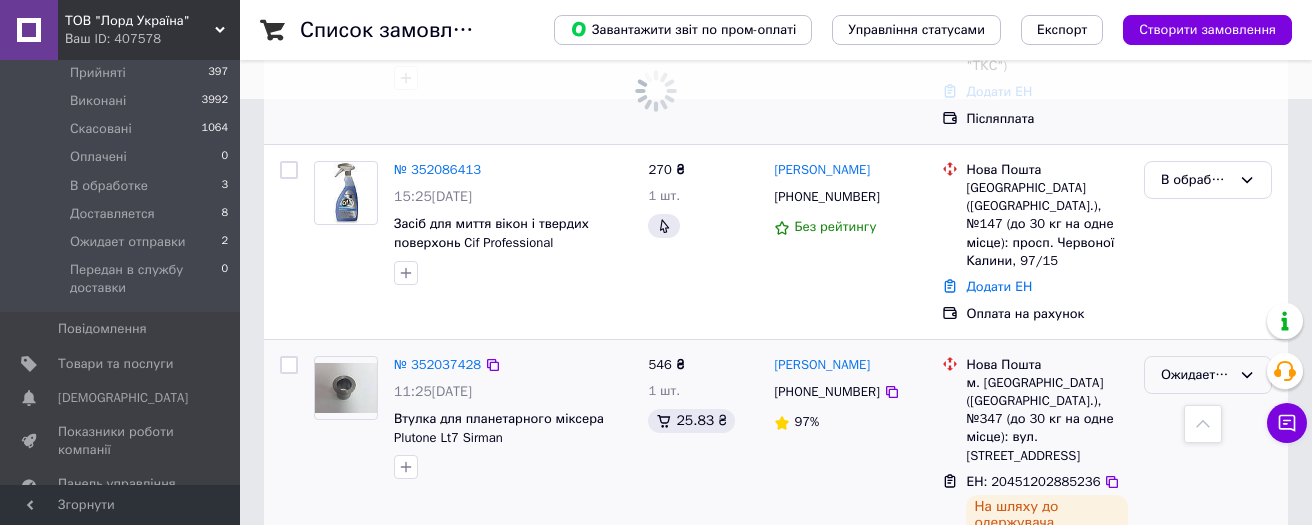 click on "Ожидает отправки" at bounding box center [1196, 375] 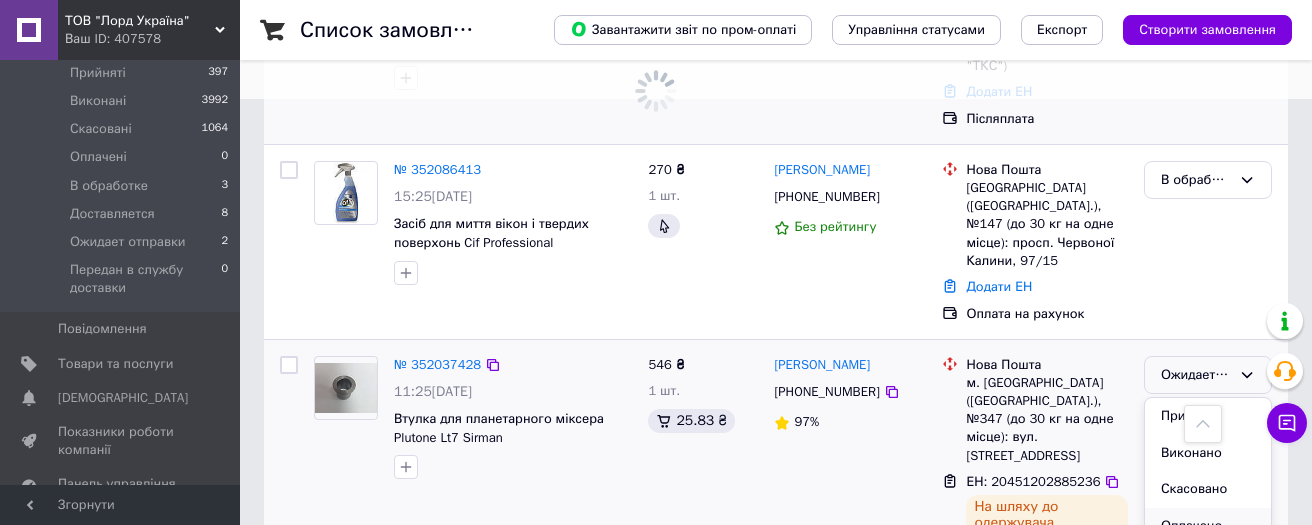 scroll, scrollTop: 86, scrollLeft: 0, axis: vertical 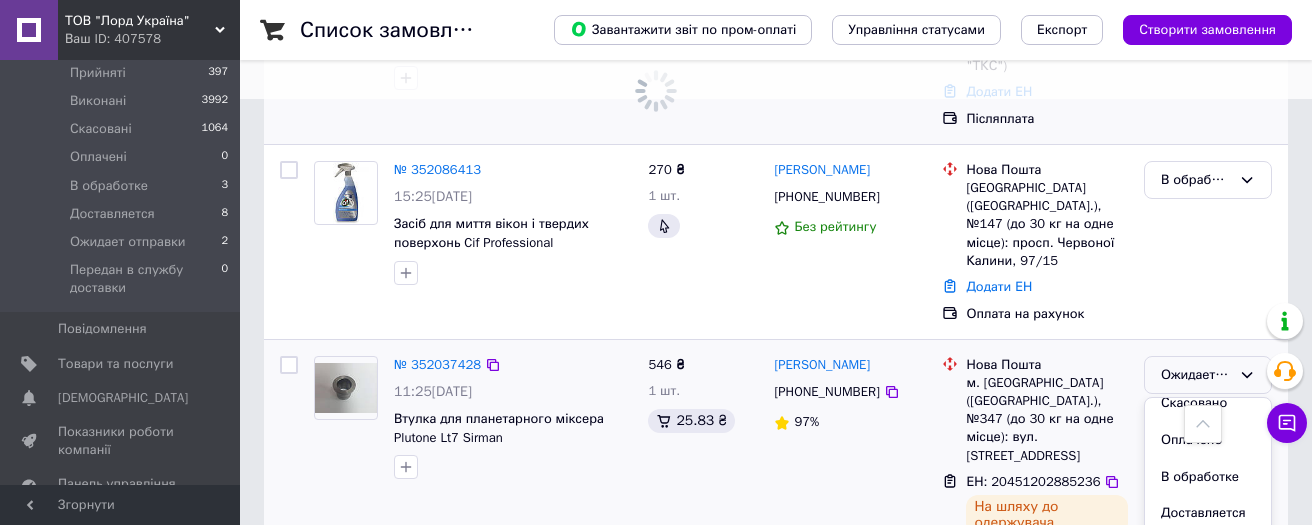 click on "Доставляется" at bounding box center (1208, 513) 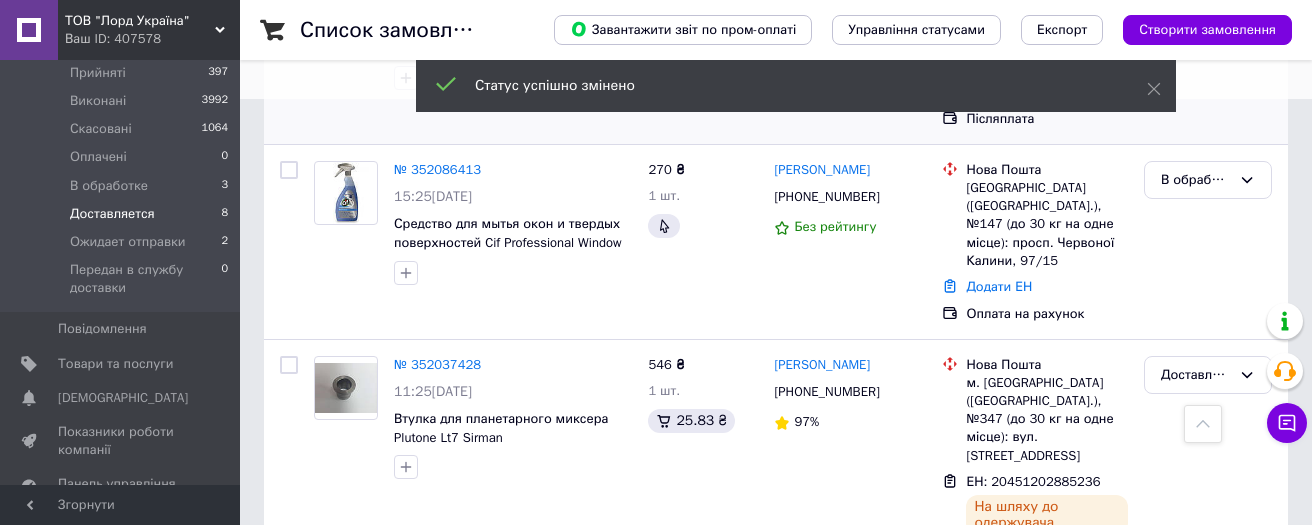 click on "Доставляется" at bounding box center (112, 214) 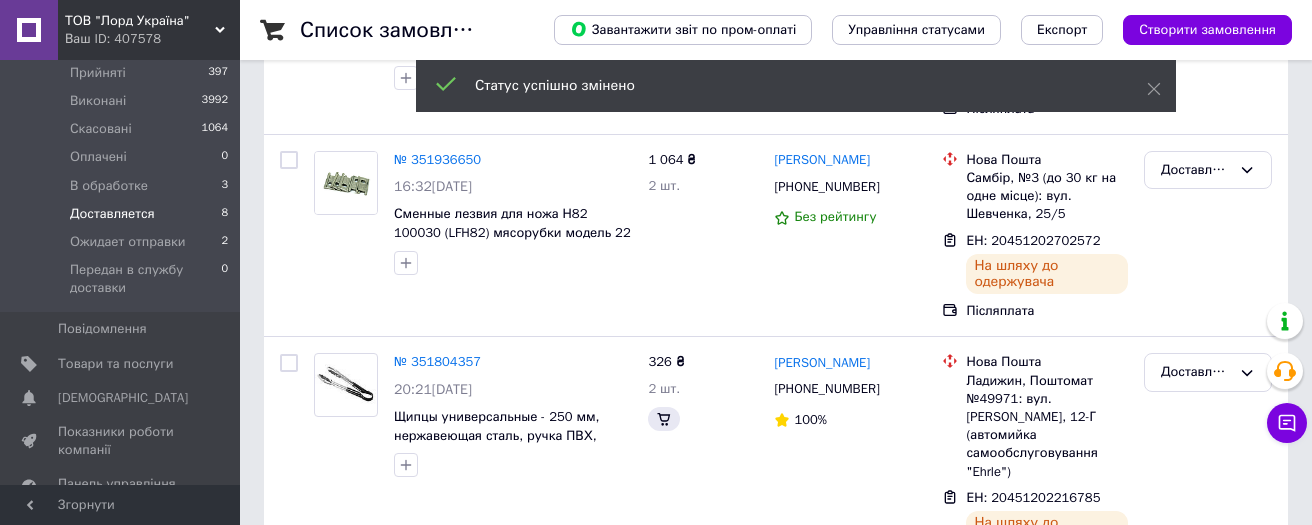 scroll, scrollTop: 0, scrollLeft: 0, axis: both 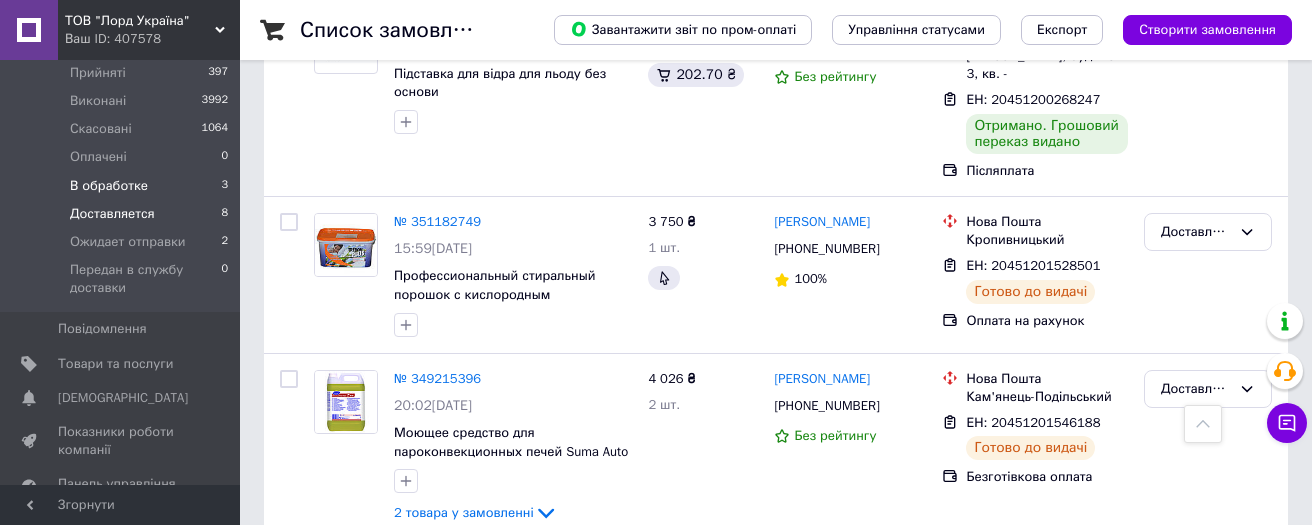 click on "В обработке" at bounding box center (109, 186) 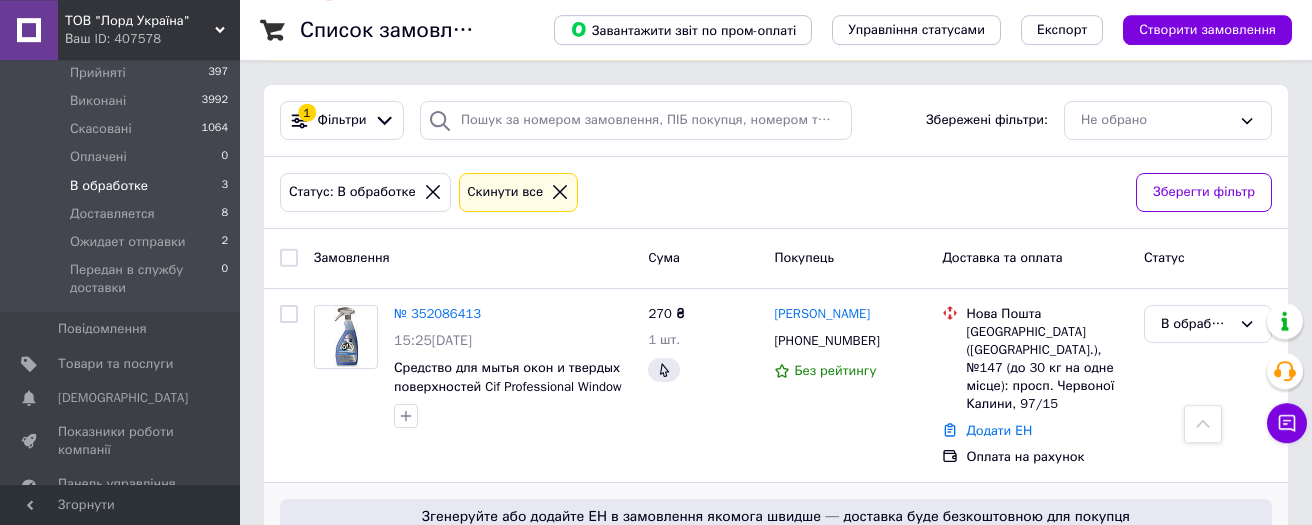 scroll, scrollTop: 10, scrollLeft: 0, axis: vertical 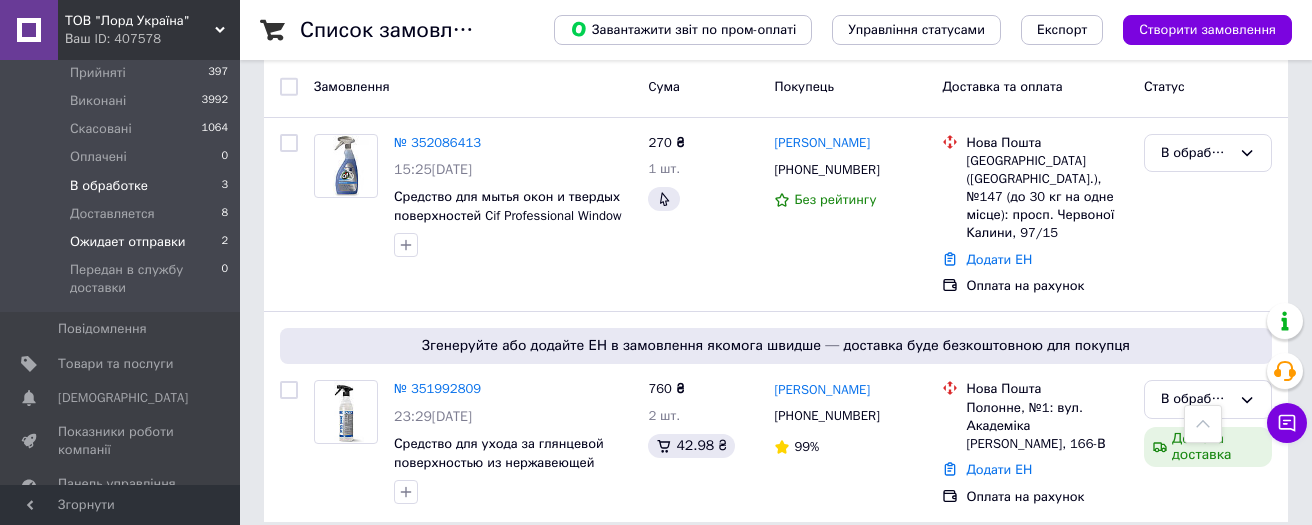 click on "Ожидает отправки" at bounding box center (128, 242) 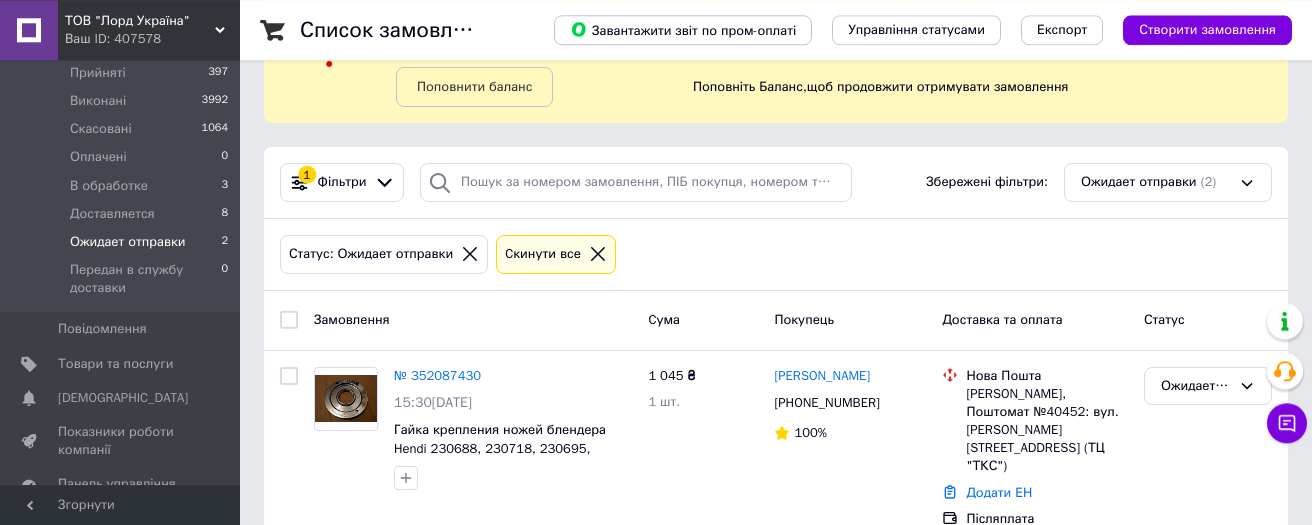 scroll, scrollTop: 213, scrollLeft: 0, axis: vertical 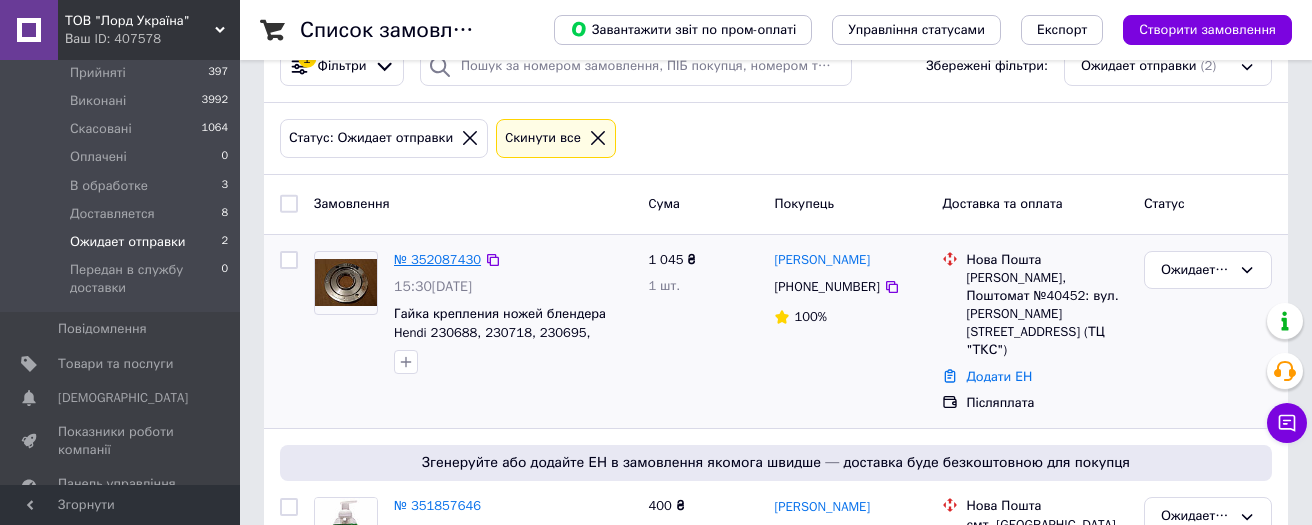click on "№ 352087430" at bounding box center (437, 259) 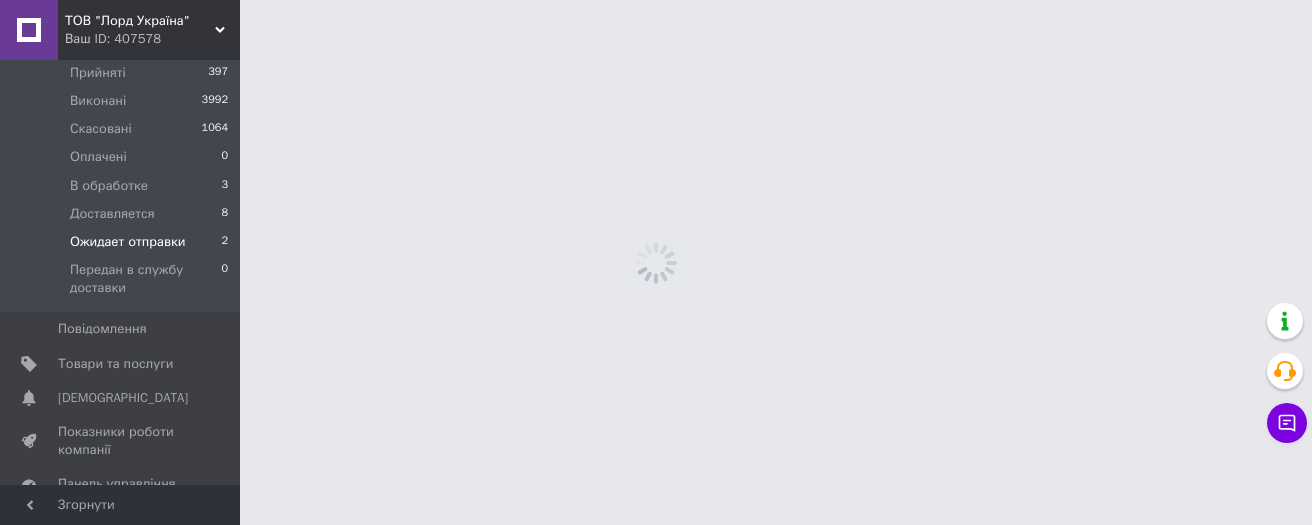 scroll, scrollTop: 0, scrollLeft: 0, axis: both 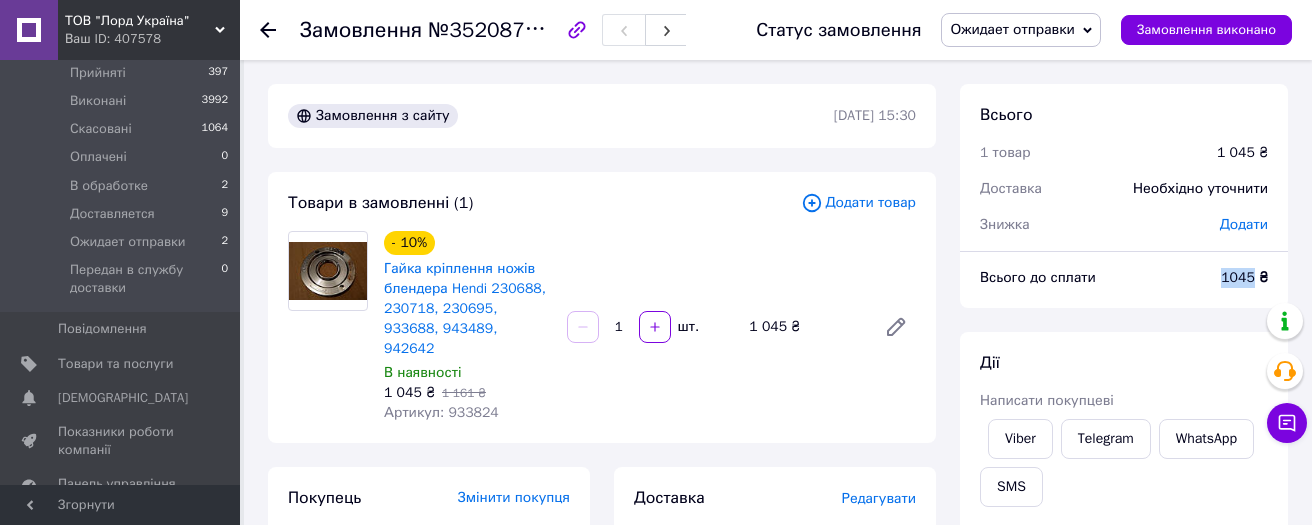 drag, startPoint x: 1240, startPoint y: 284, endPoint x: 1255, endPoint y: 286, distance: 15.132746 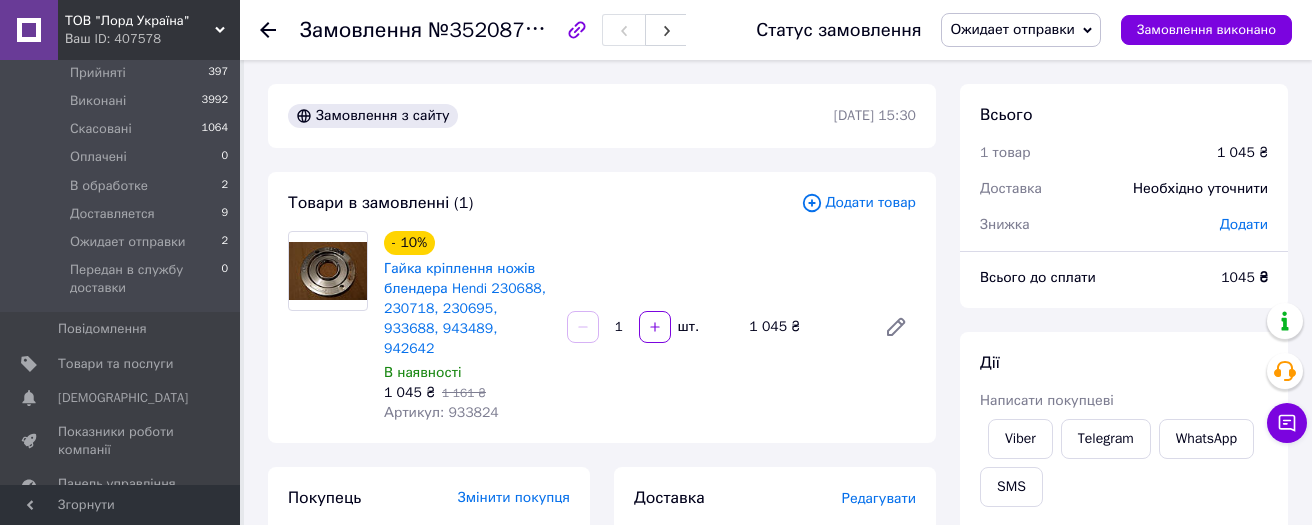 click on "Доставка" at bounding box center [738, 498] 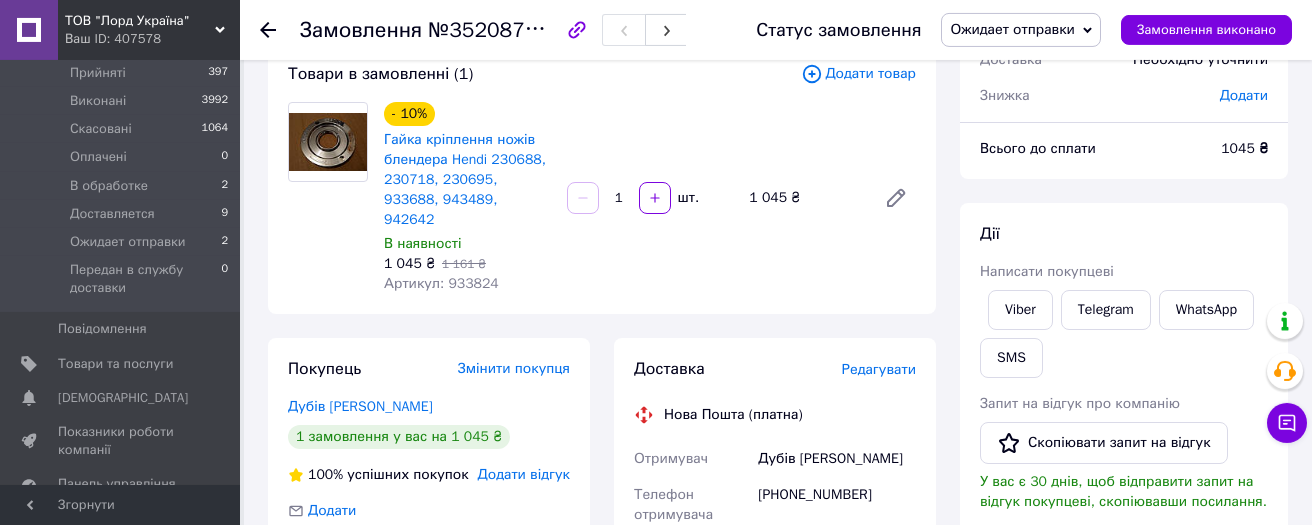 scroll, scrollTop: 213, scrollLeft: 0, axis: vertical 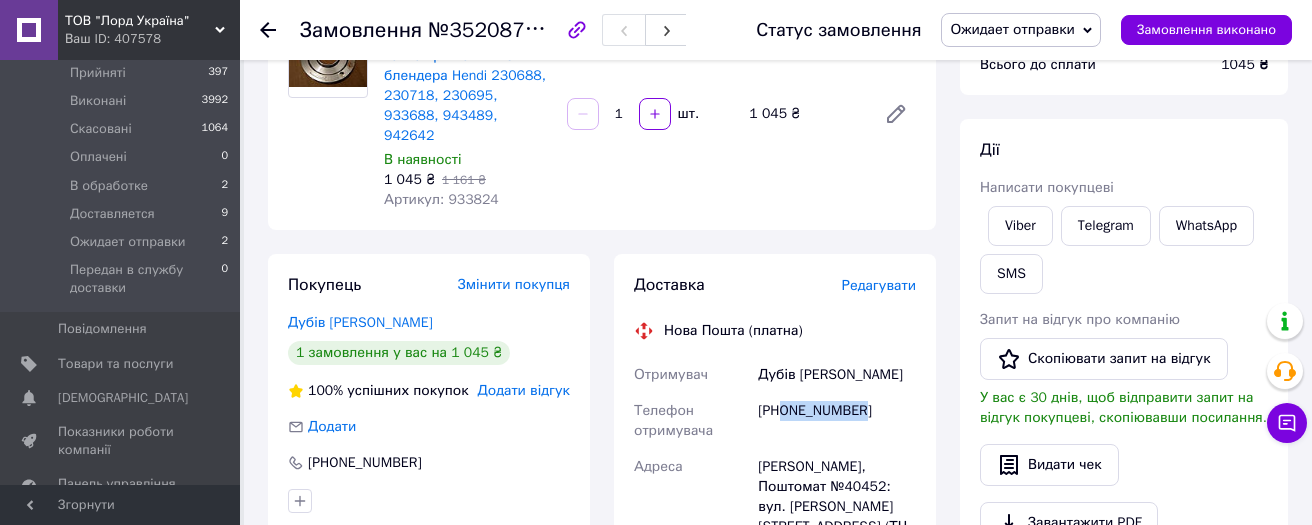 drag, startPoint x: 866, startPoint y: 389, endPoint x: 783, endPoint y: 398, distance: 83.48653 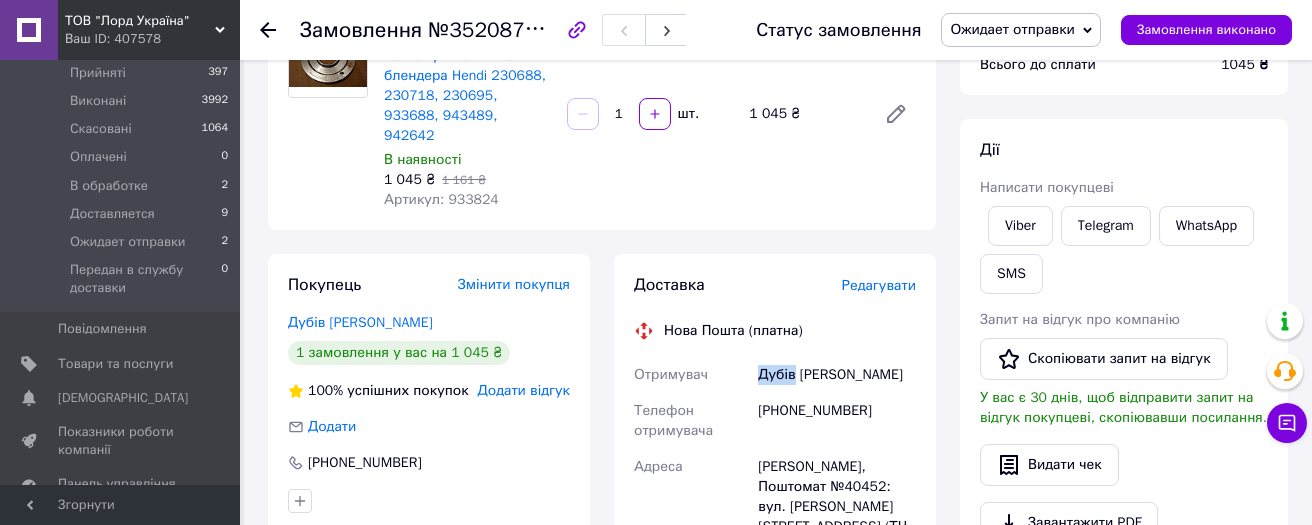 drag, startPoint x: 767, startPoint y: 359, endPoint x: 791, endPoint y: 359, distance: 24 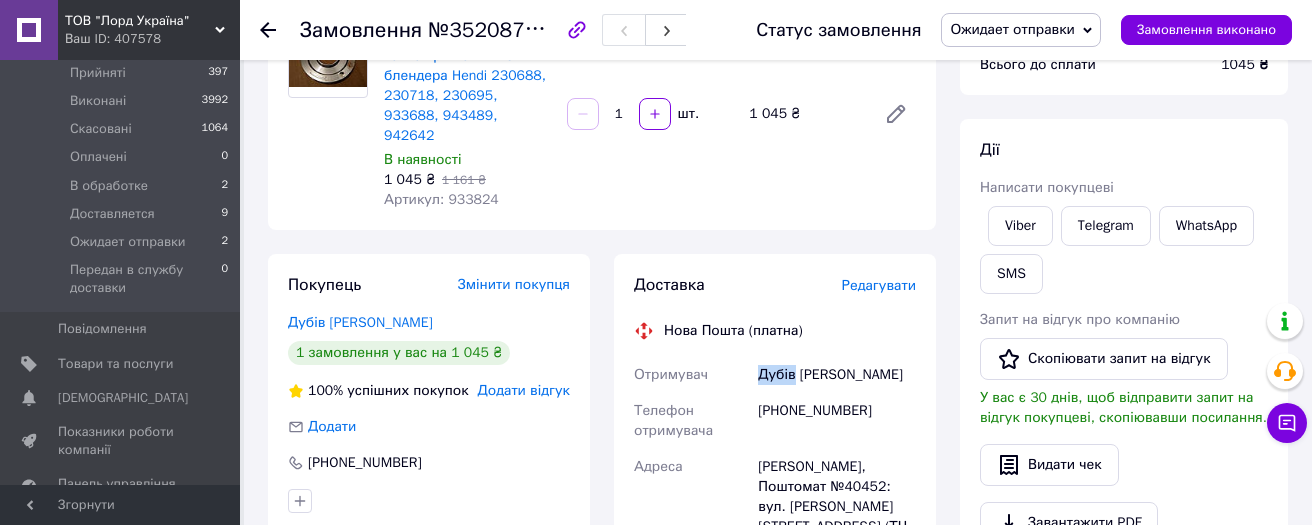 copy on "Дубів" 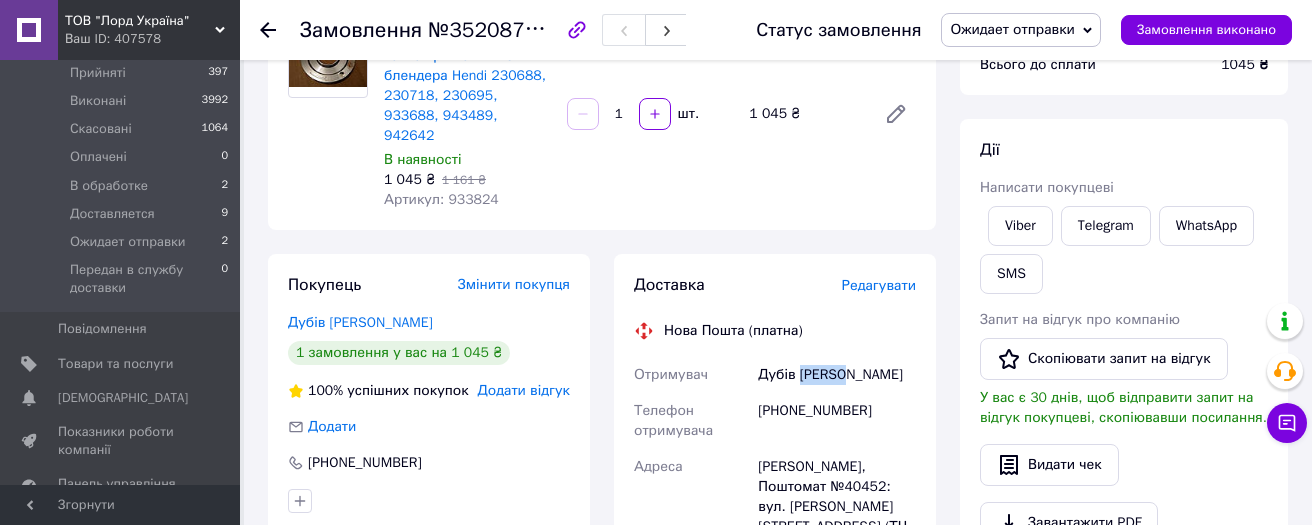 drag, startPoint x: 846, startPoint y: 353, endPoint x: 799, endPoint y: 357, distance: 47.169907 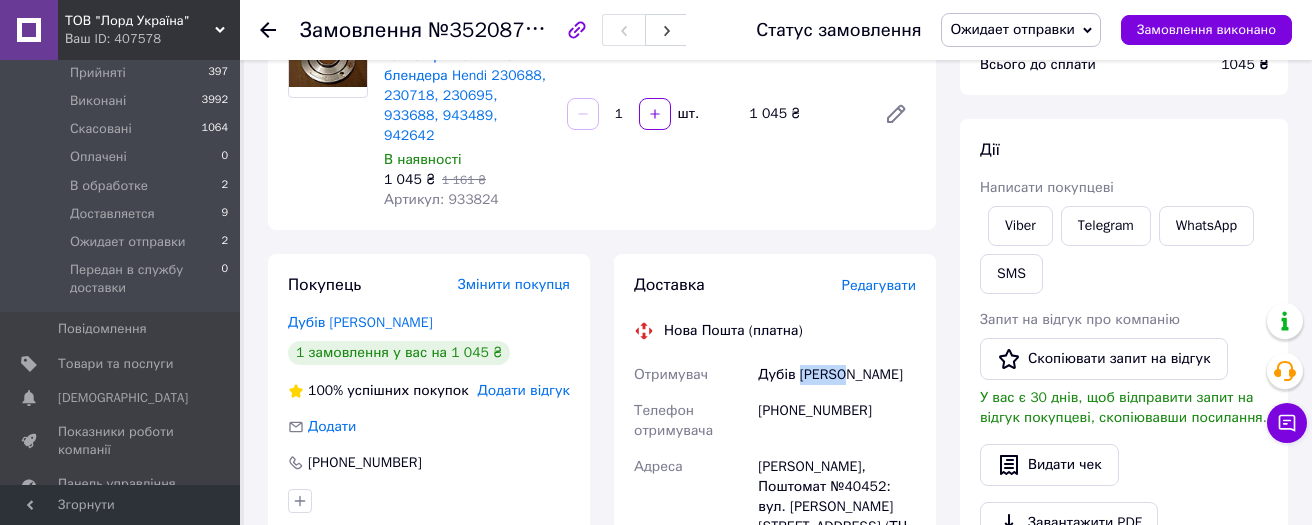 copy on "Андрій" 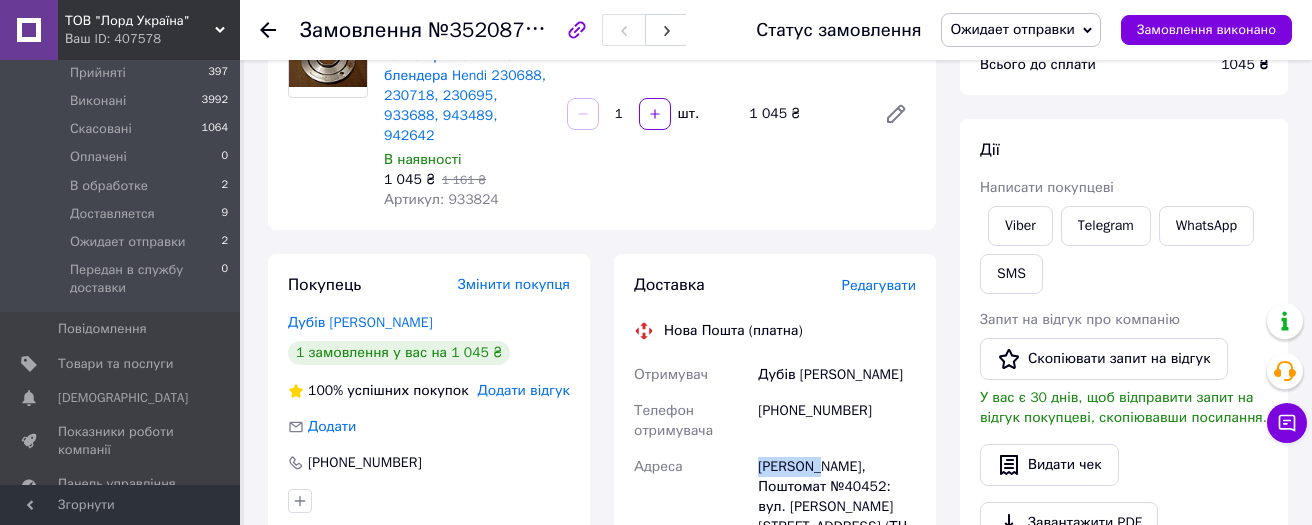 drag, startPoint x: 761, startPoint y: 448, endPoint x: 818, endPoint y: 448, distance: 57 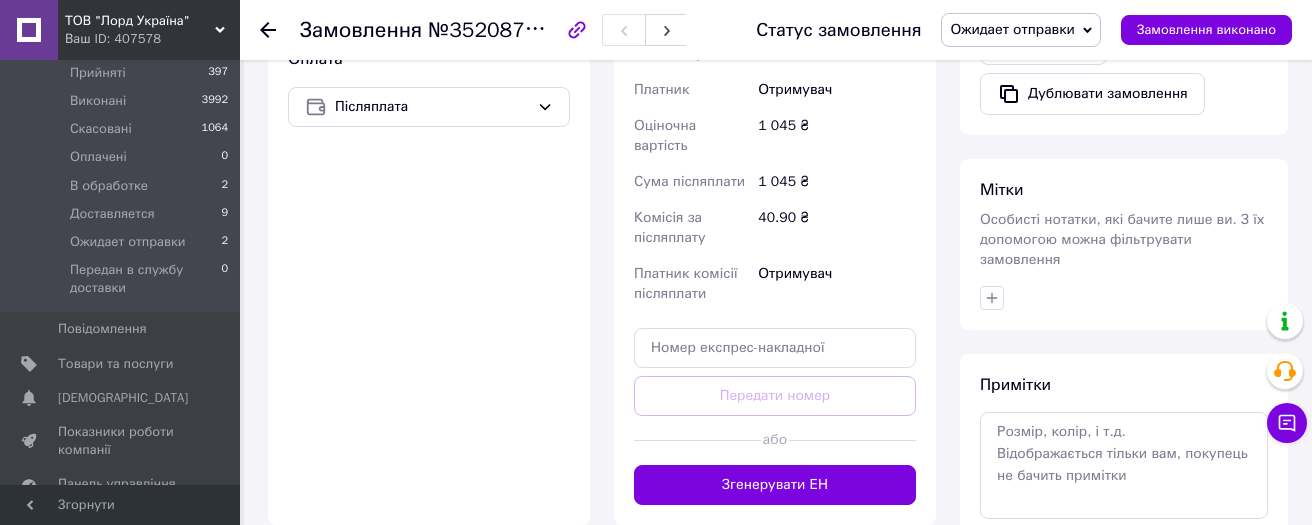 scroll, scrollTop: 746, scrollLeft: 0, axis: vertical 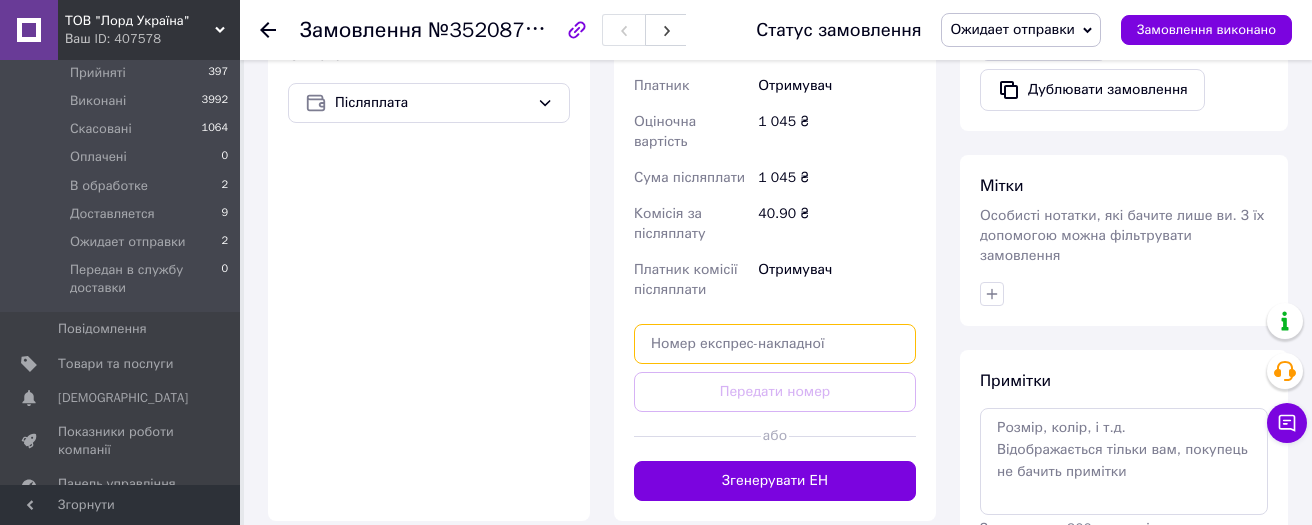 click at bounding box center [775, 344] 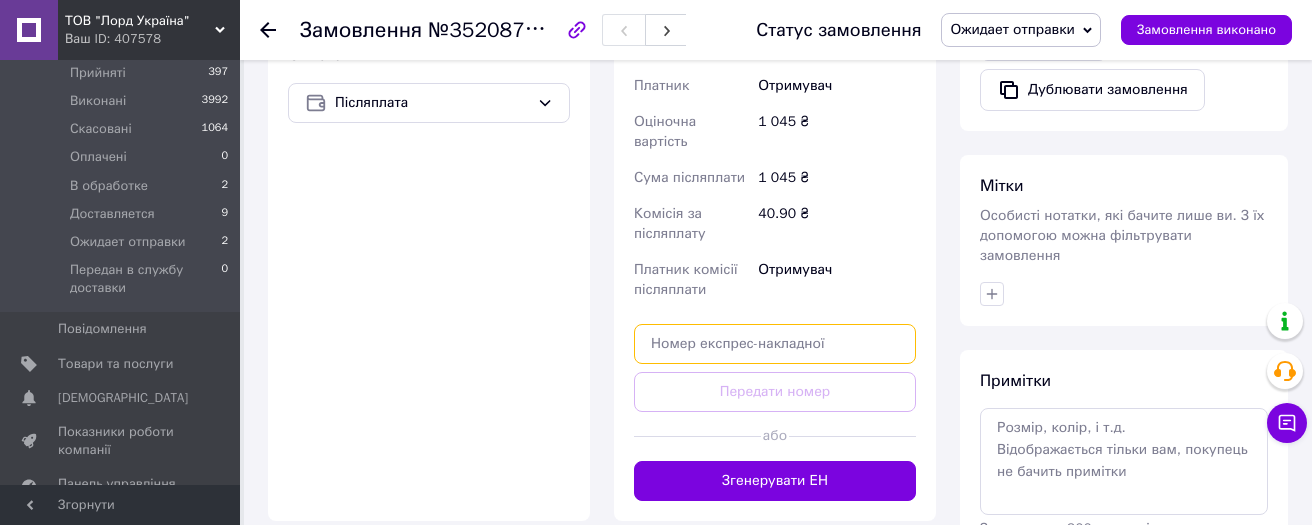 paste on "20451203237633" 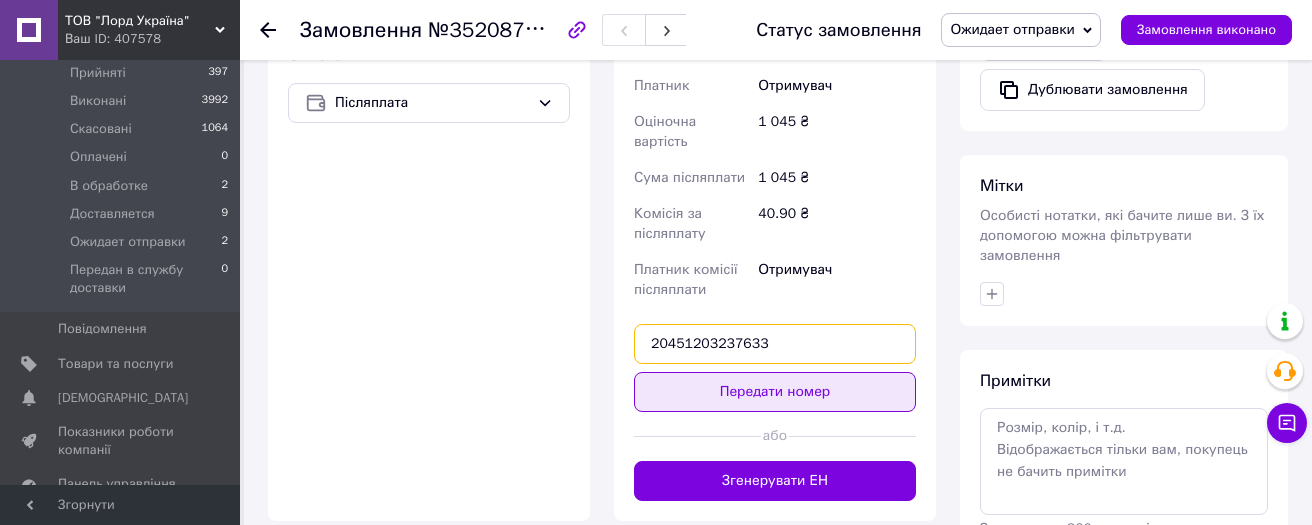 type on "20451203237633" 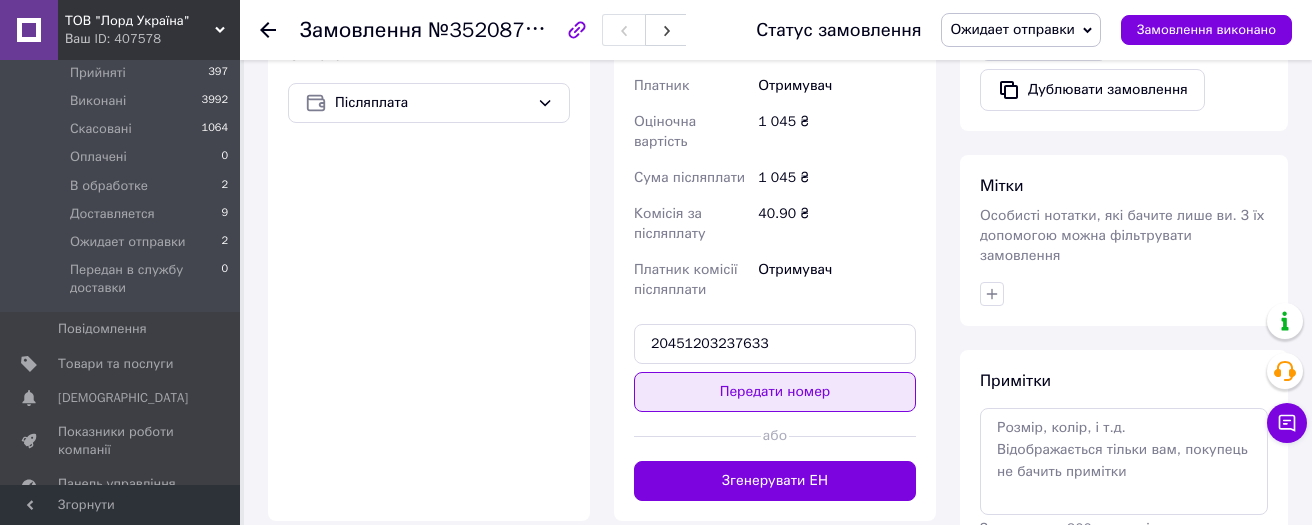 click on "Передати номер" at bounding box center (775, 392) 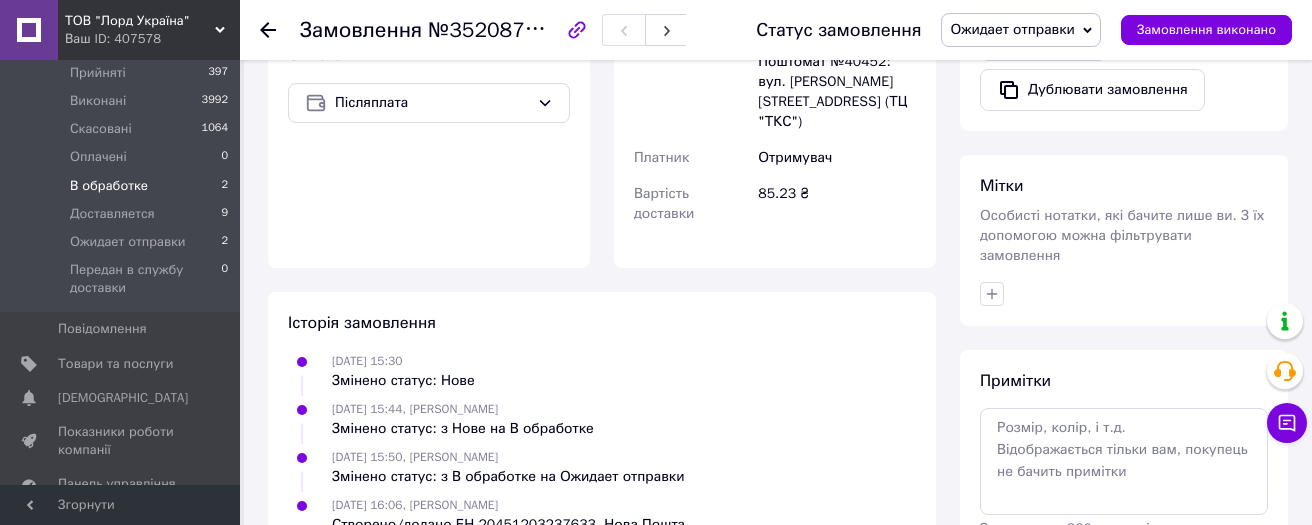 click on "В обработке" at bounding box center (109, 186) 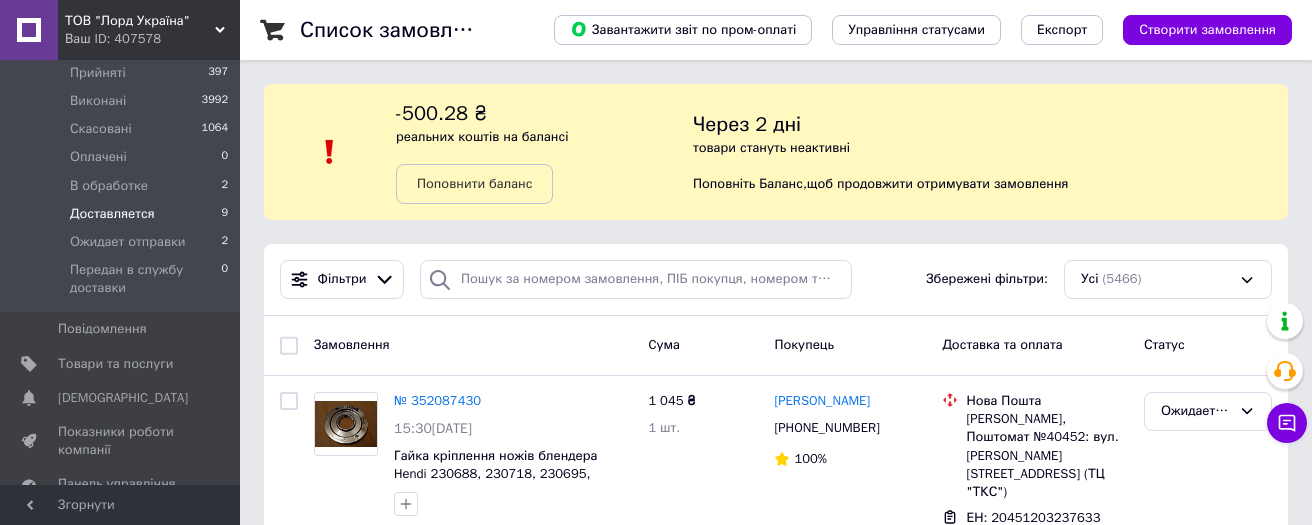 click on "Доставляется" at bounding box center [112, 214] 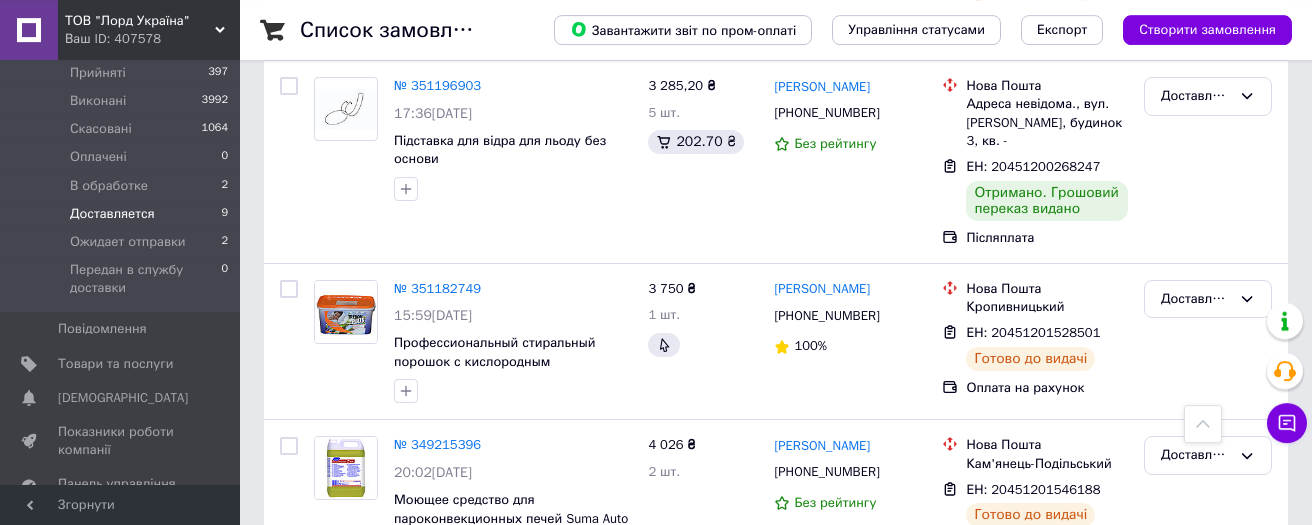 scroll, scrollTop: 1670, scrollLeft: 0, axis: vertical 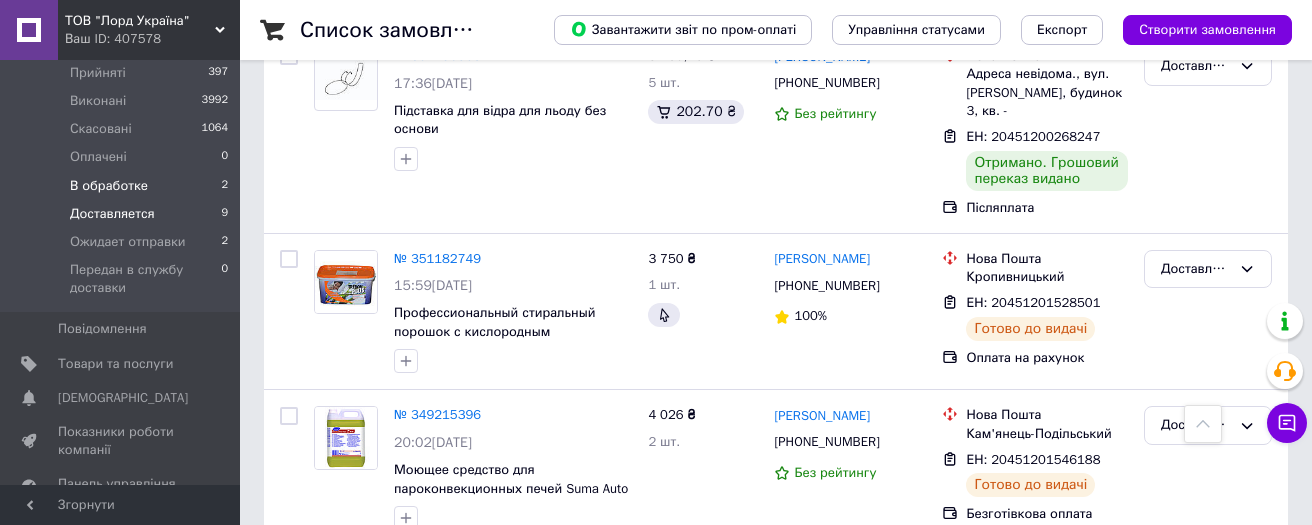 click on "В обработке" at bounding box center (109, 186) 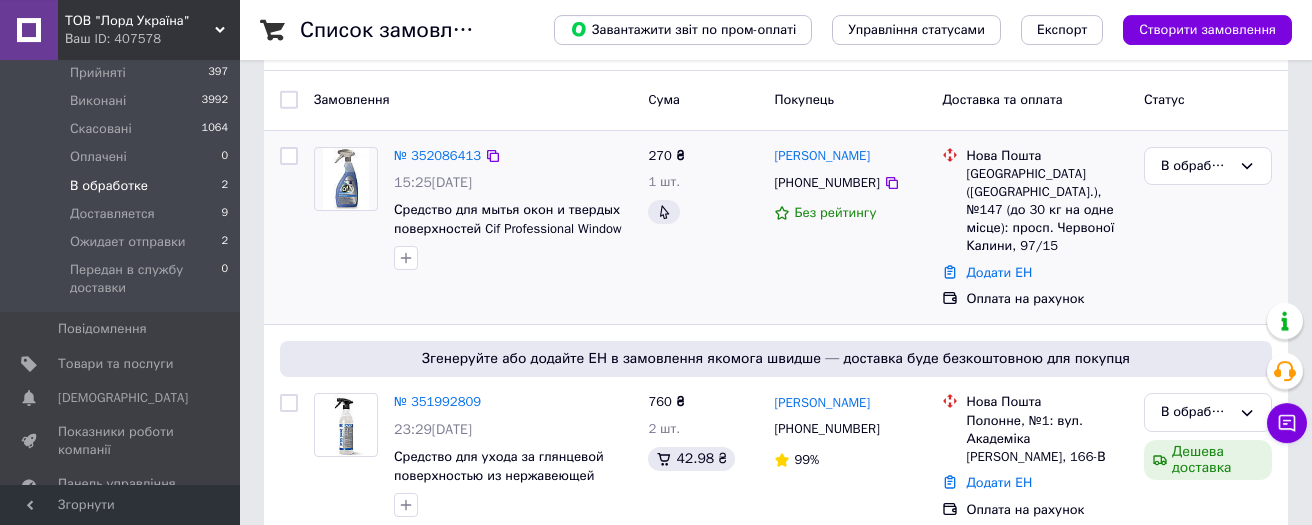 scroll, scrollTop: 319, scrollLeft: 0, axis: vertical 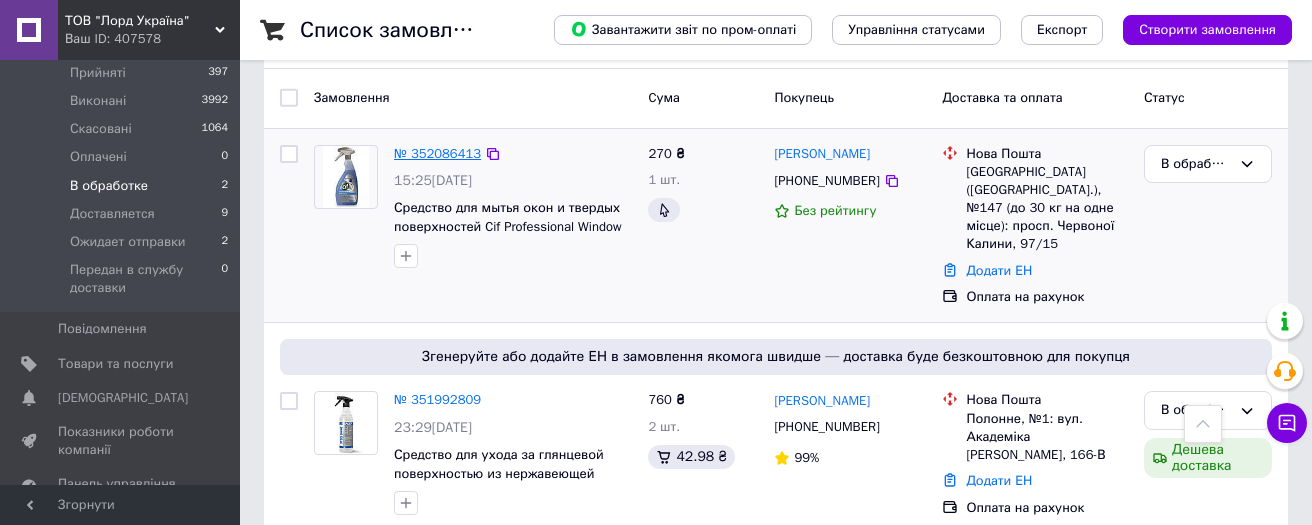 click on "№ 352086413" at bounding box center (437, 153) 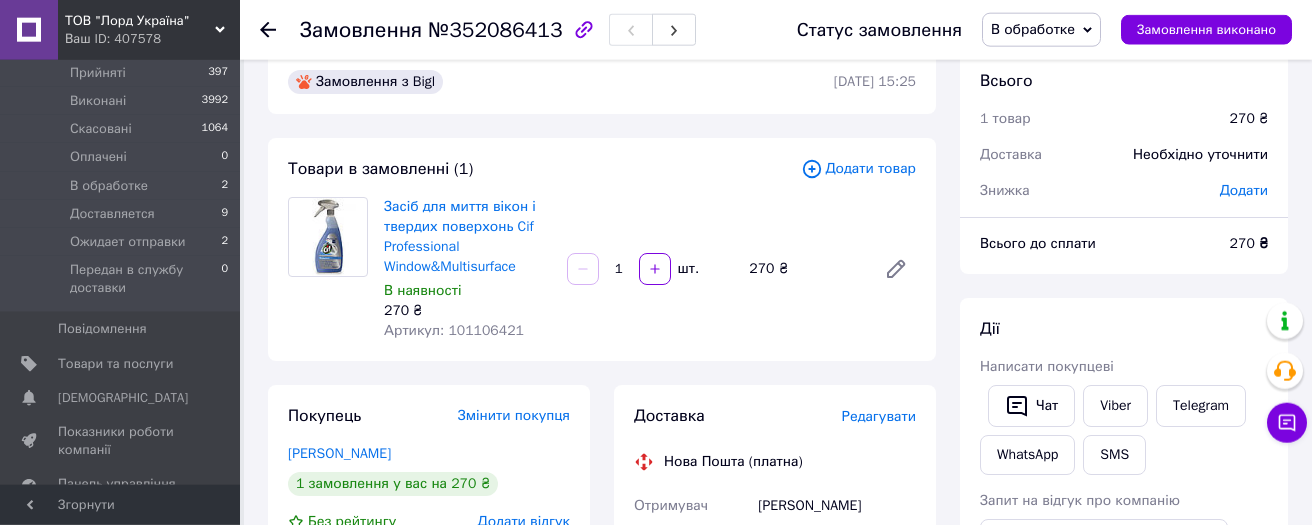 scroll, scrollTop: 0, scrollLeft: 0, axis: both 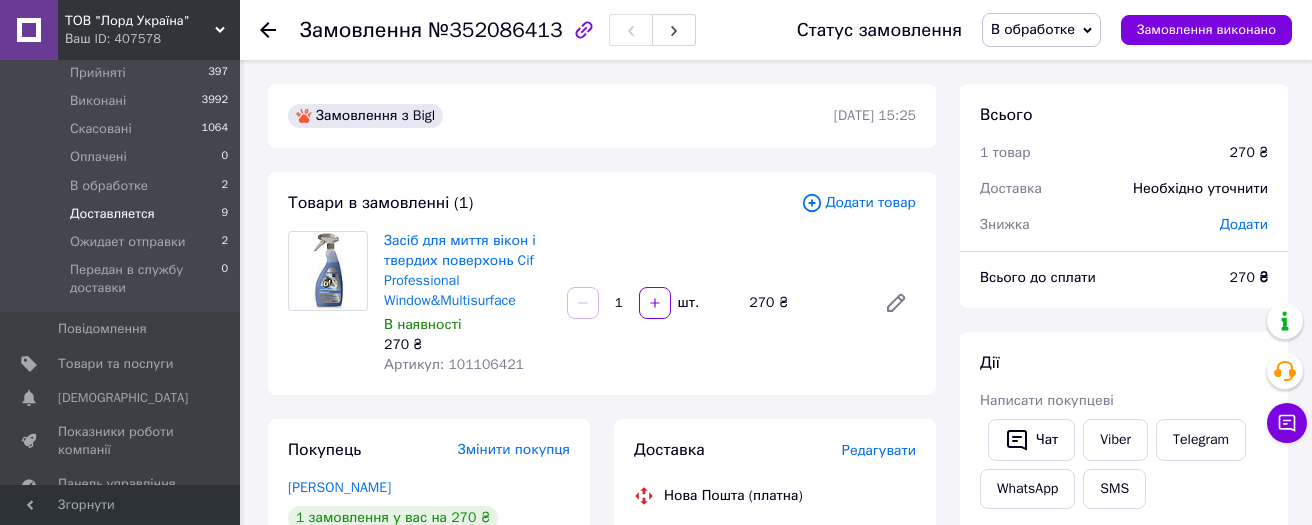 click on "Доставляется" at bounding box center [112, 214] 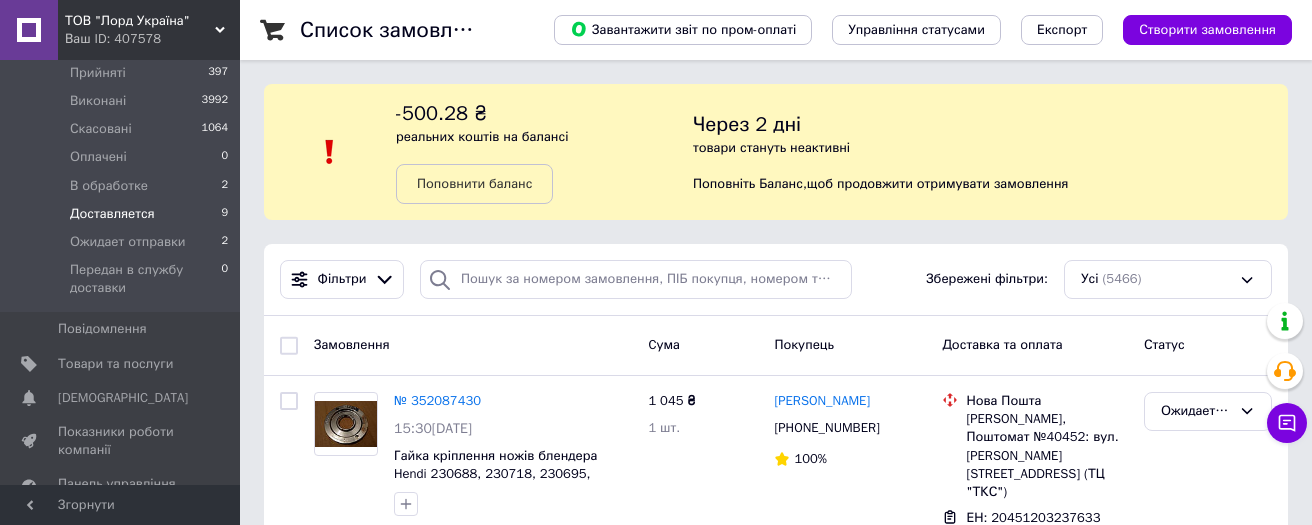 click on "Доставляется" at bounding box center (112, 214) 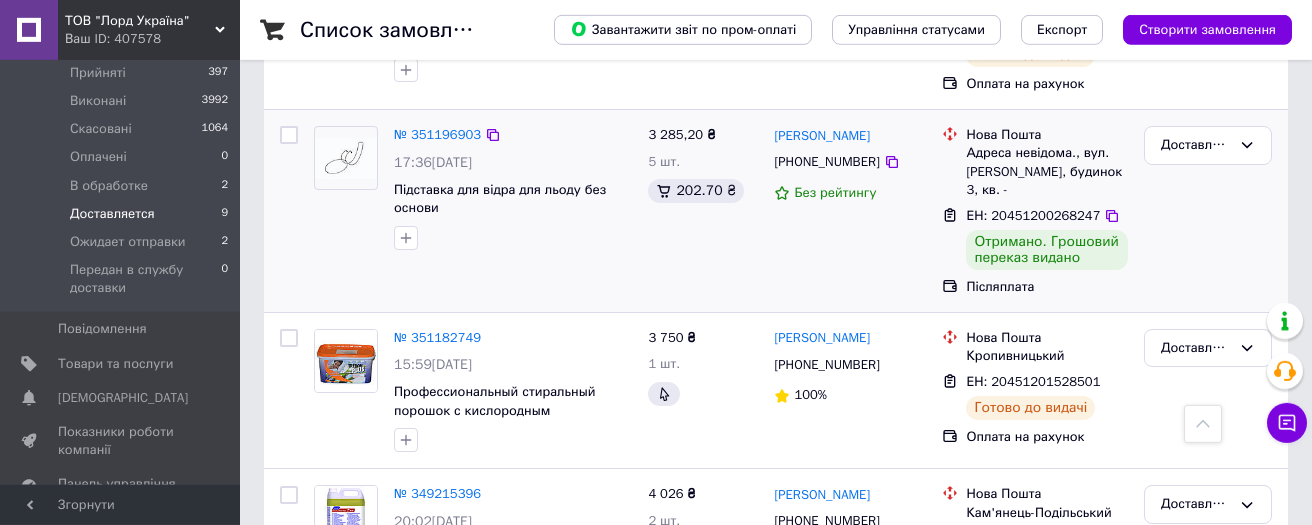scroll, scrollTop: 1654, scrollLeft: 0, axis: vertical 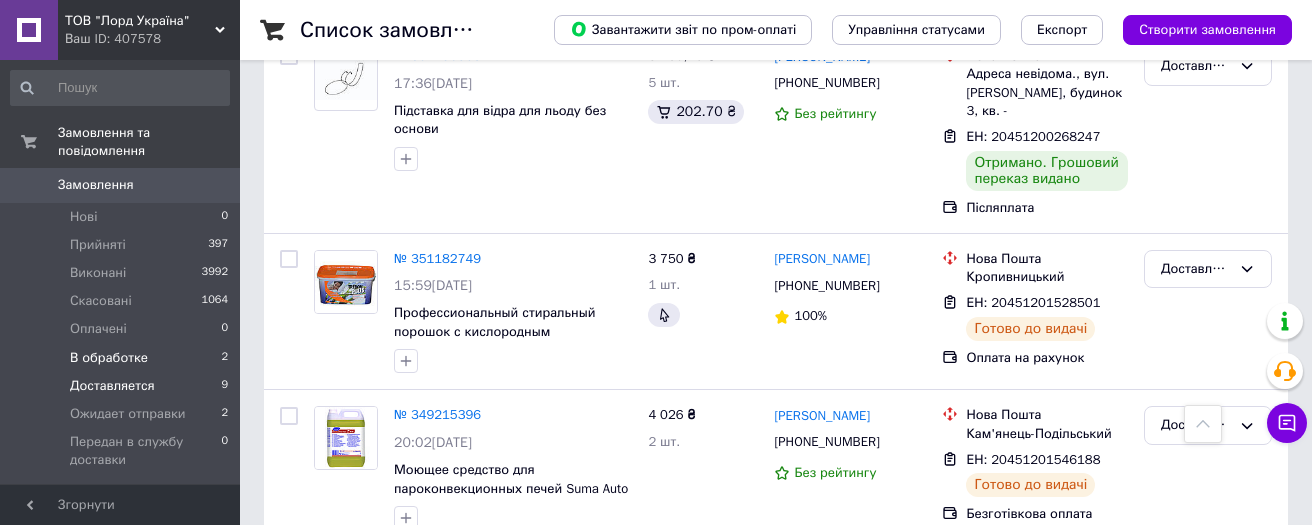 click on "В обработке" at bounding box center (109, 358) 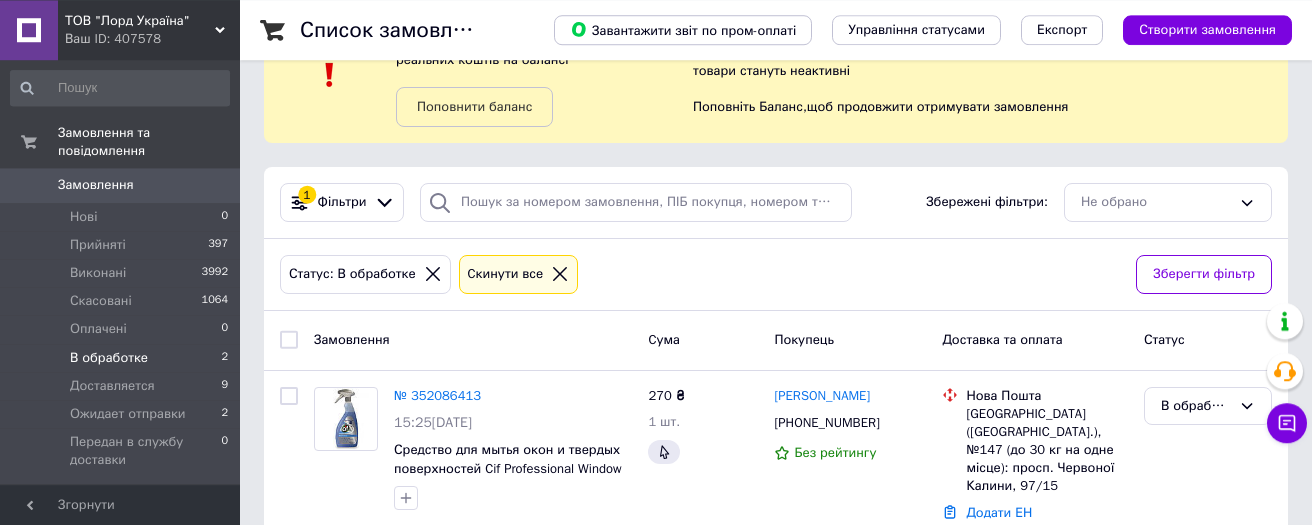 scroll, scrollTop: 319, scrollLeft: 0, axis: vertical 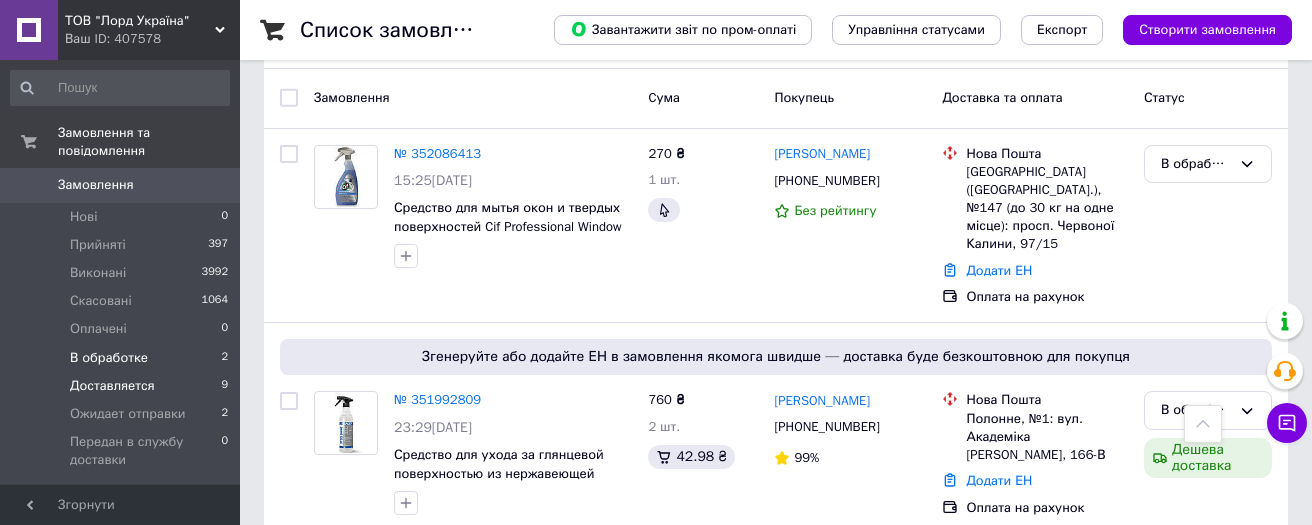 click on "Доставляется" at bounding box center (112, 386) 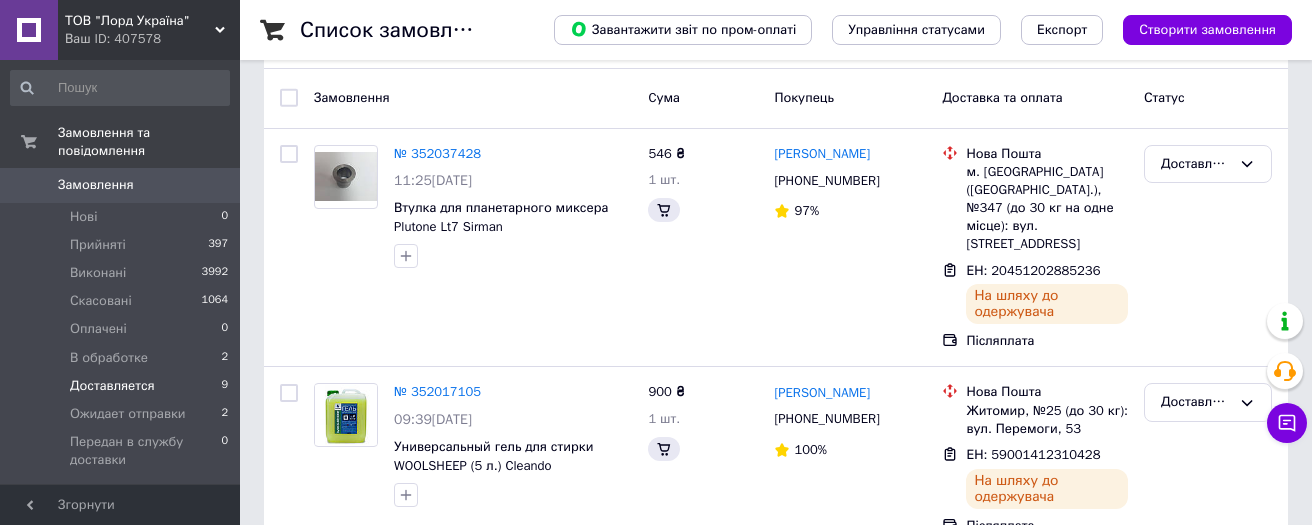 scroll, scrollTop: 0, scrollLeft: 0, axis: both 